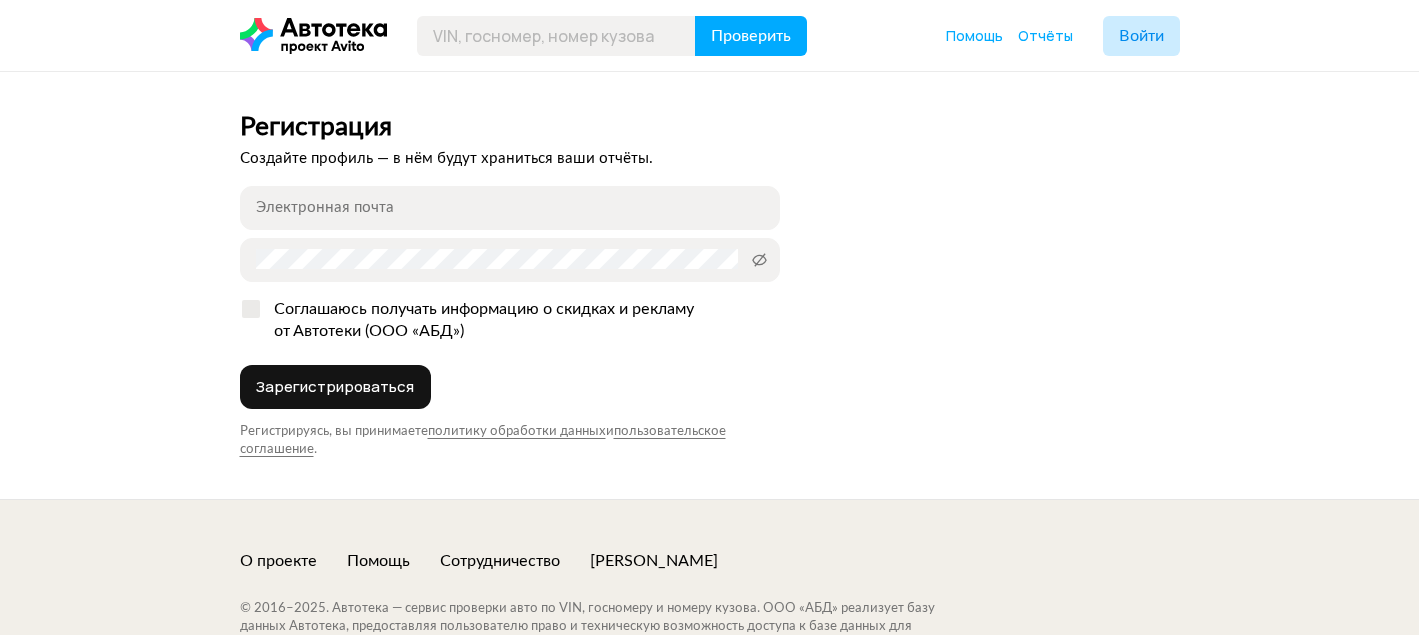 scroll, scrollTop: 0, scrollLeft: 0, axis: both 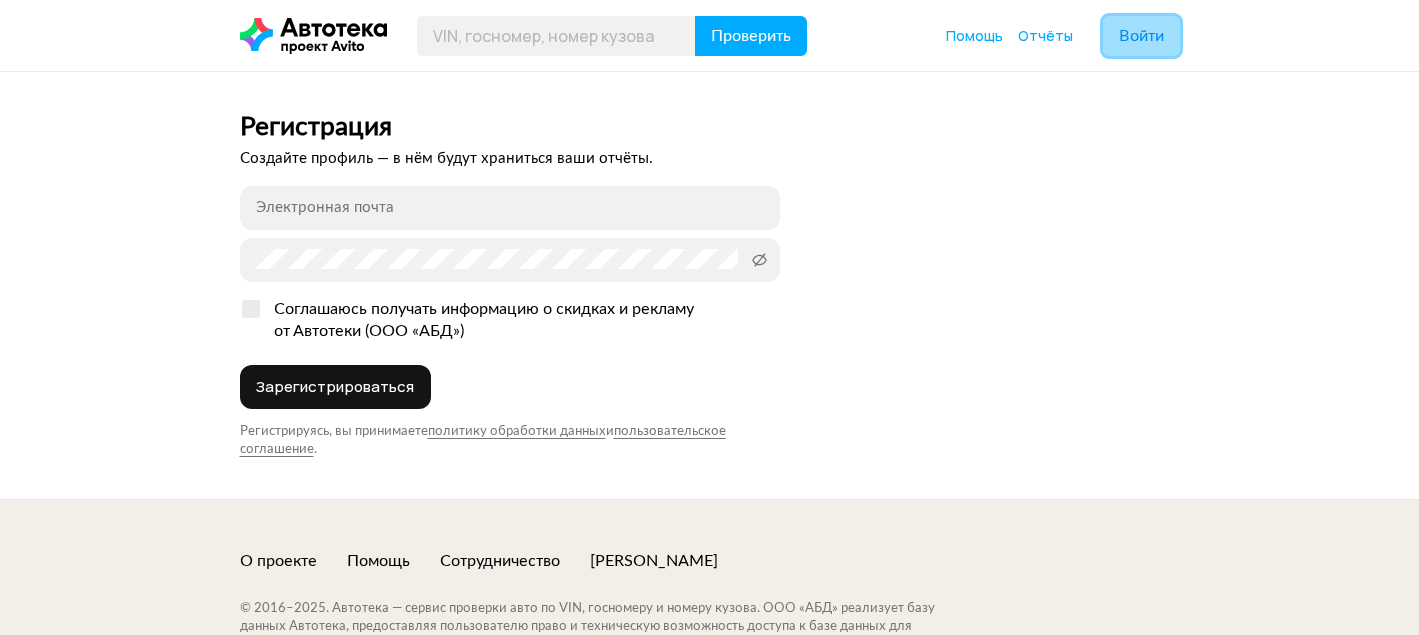 click on "Войти" at bounding box center (1141, 36) 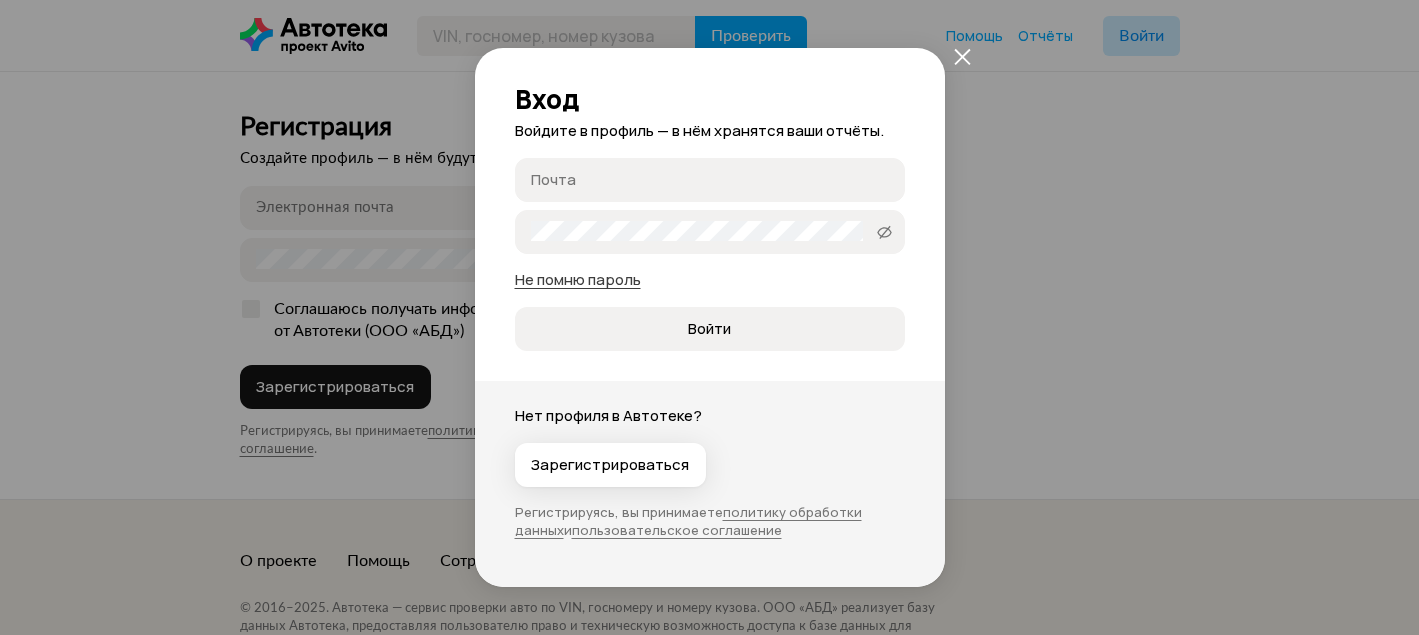 click on "Не помню пароль" at bounding box center (578, 279) 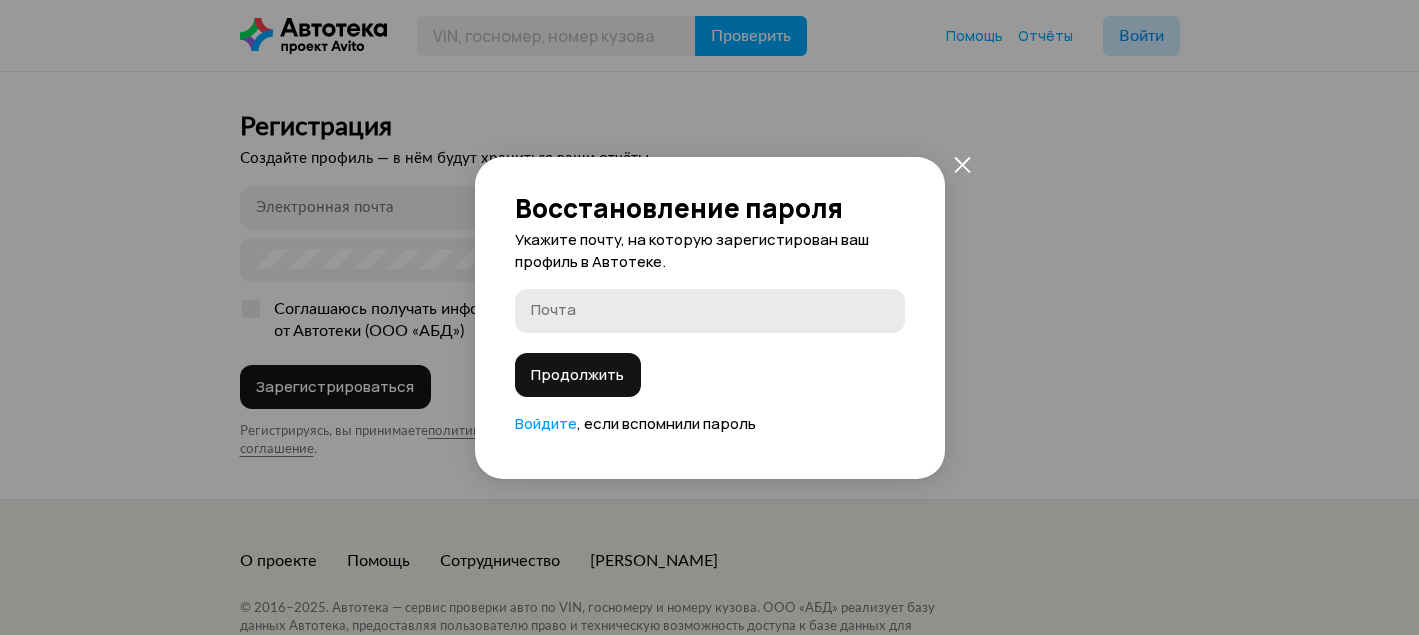 click on "Почта" at bounding box center [710, 311] 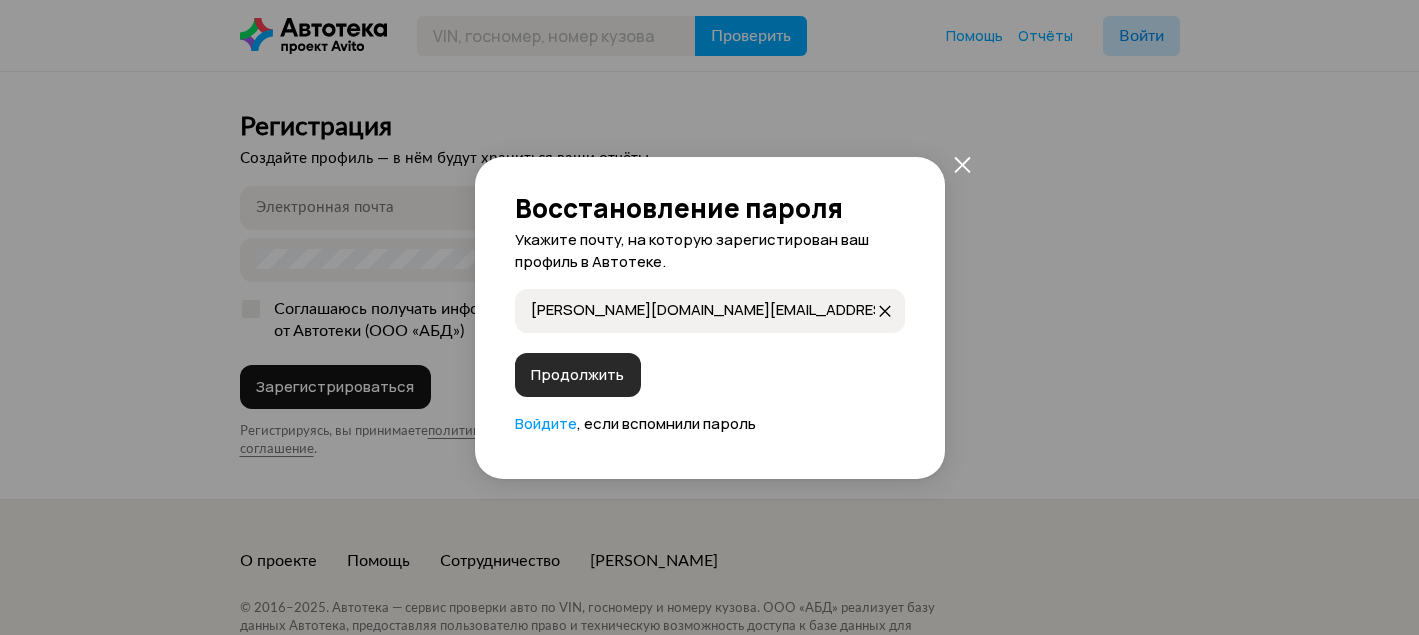 type on "[DOMAIN_NAME][EMAIL_ADDRESS][DOMAIN_NAME]" 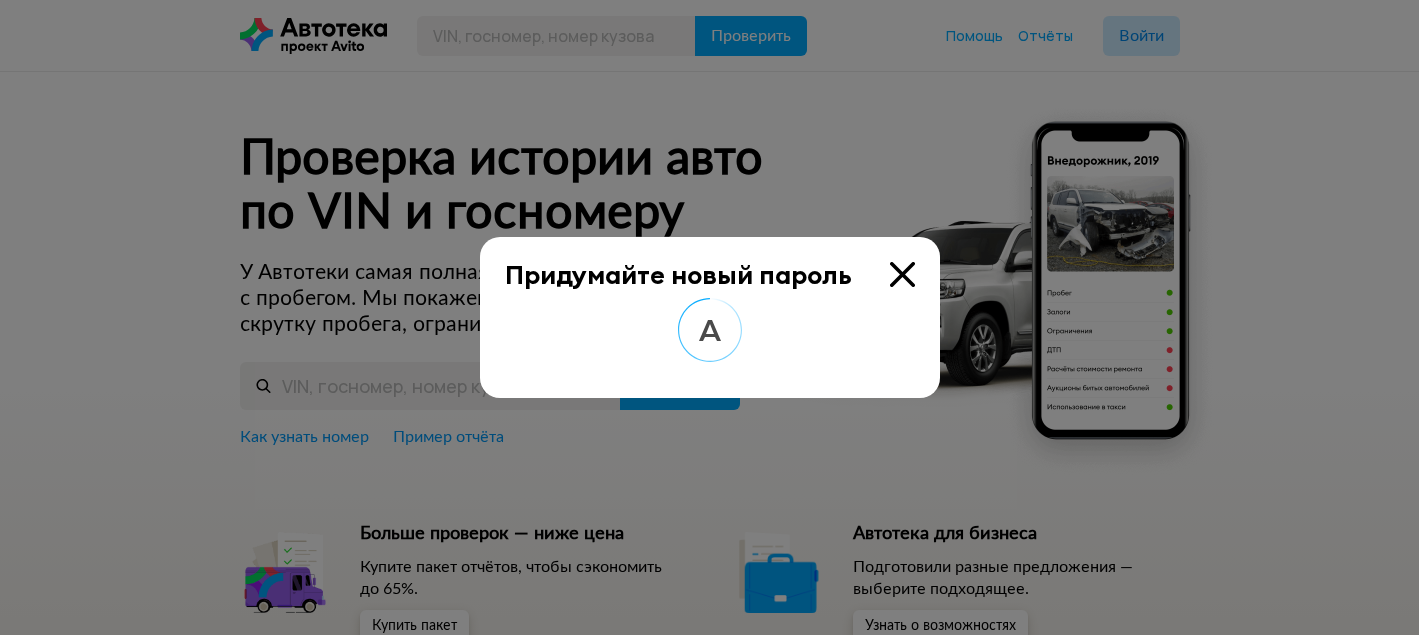 scroll, scrollTop: 0, scrollLeft: 0, axis: both 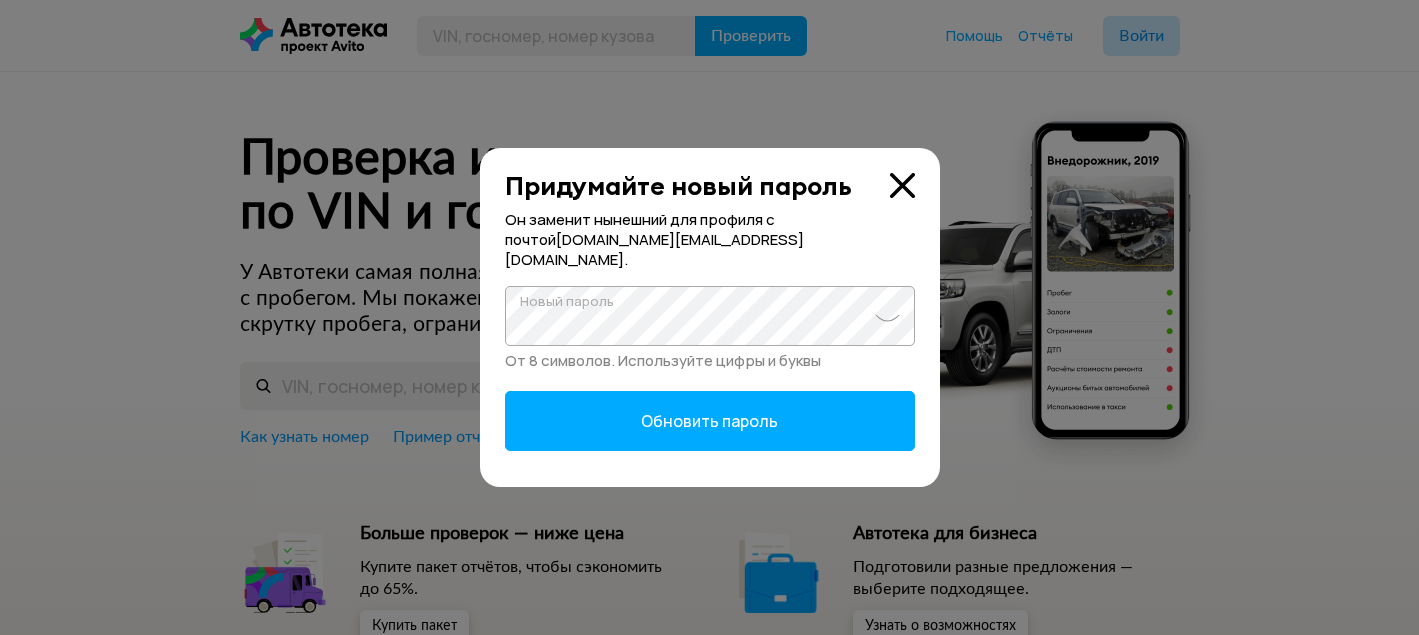 click on "Обновить пароль" at bounding box center [710, 421] 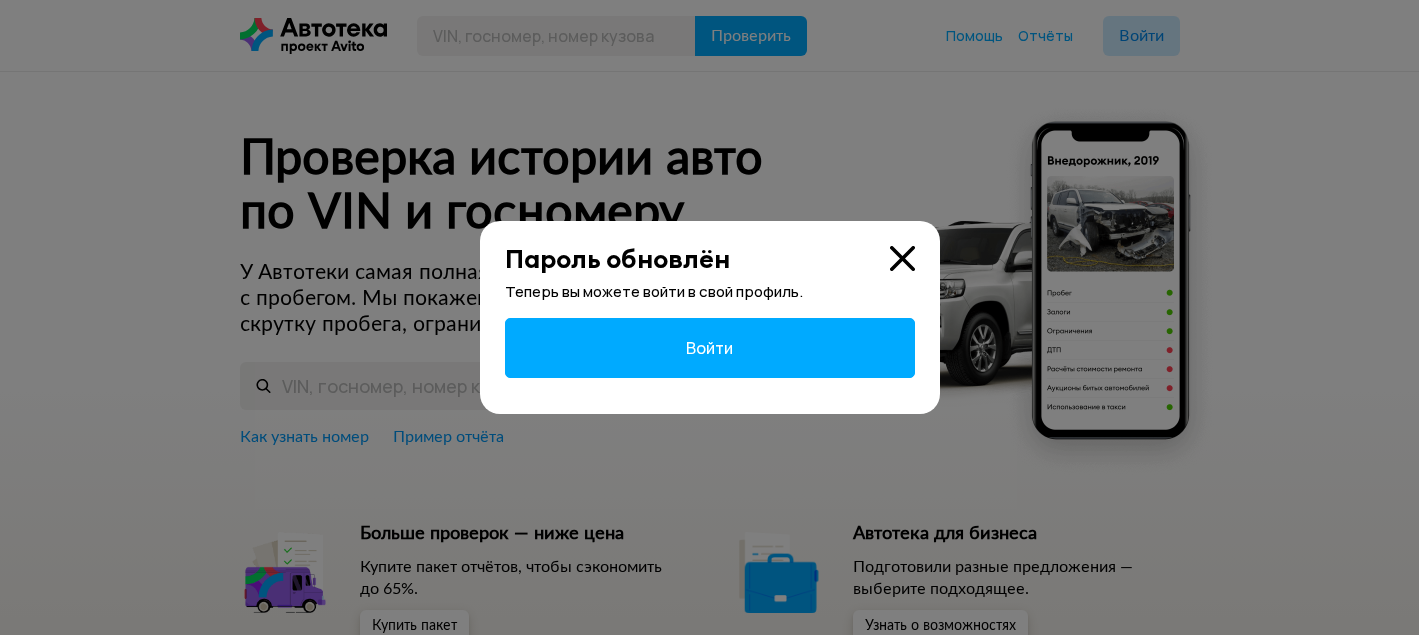 click on "Войти" at bounding box center (709, 348) 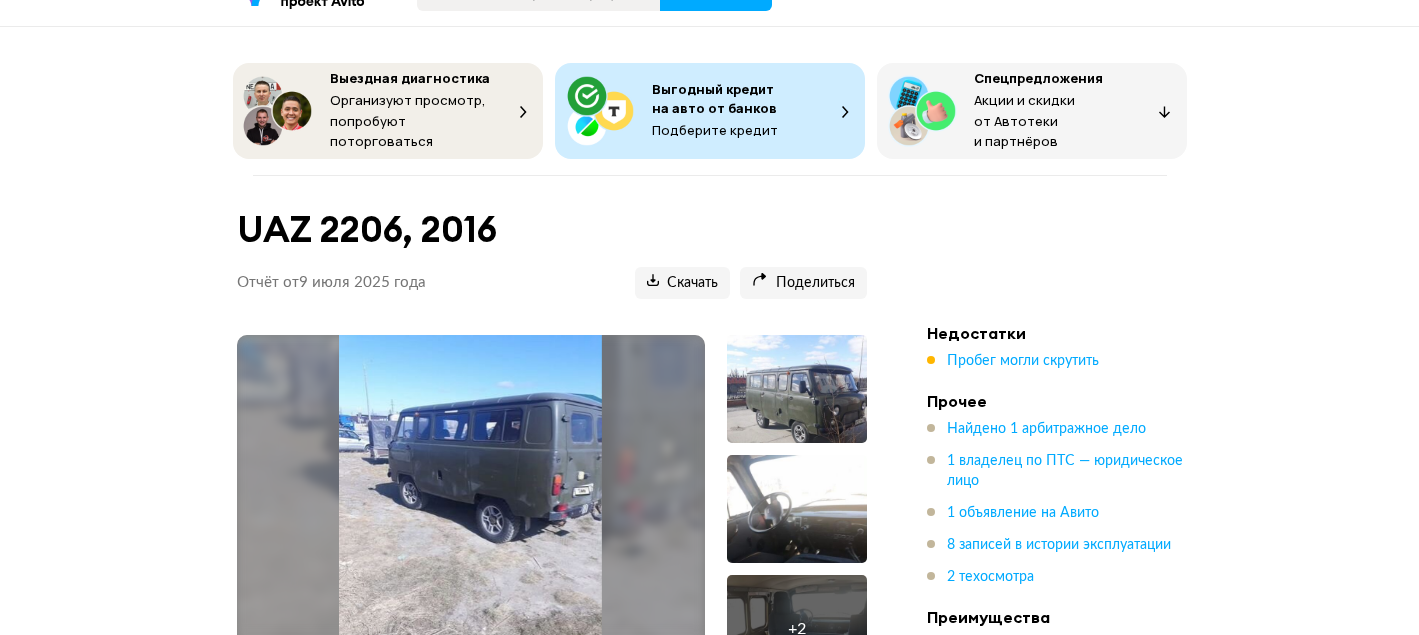 scroll, scrollTop: 49, scrollLeft: 0, axis: vertical 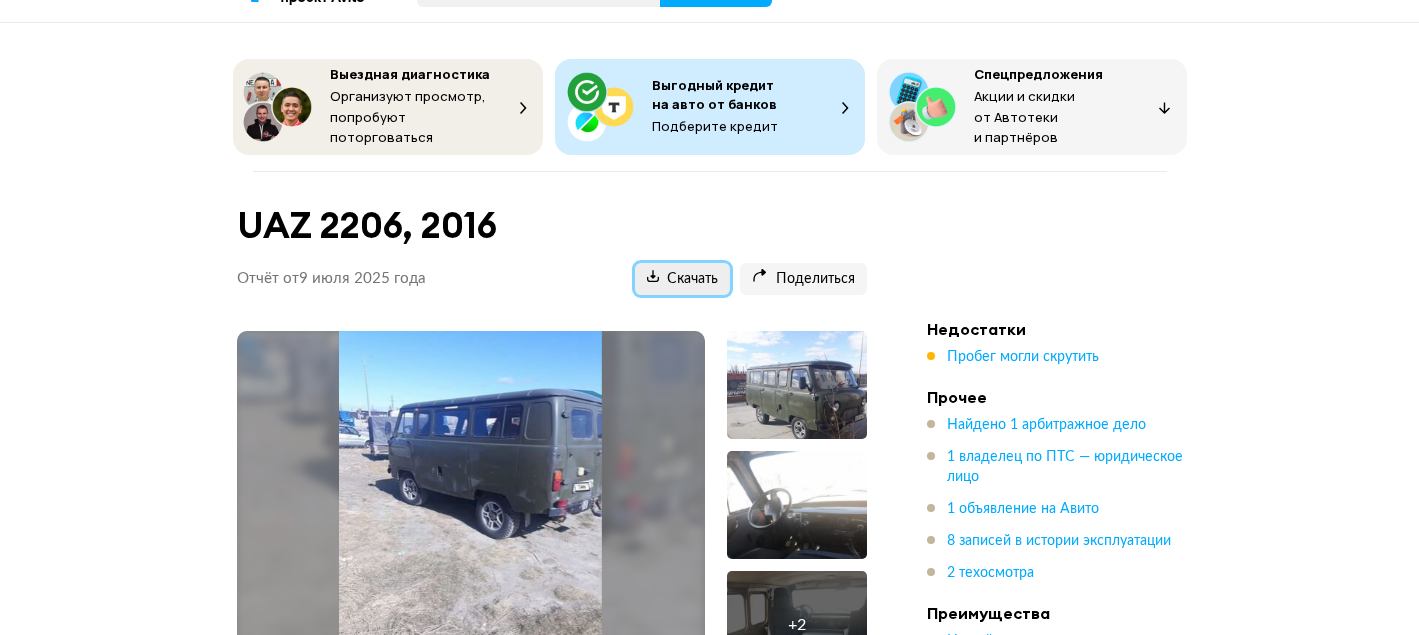 click on "Скачать" at bounding box center (682, 279) 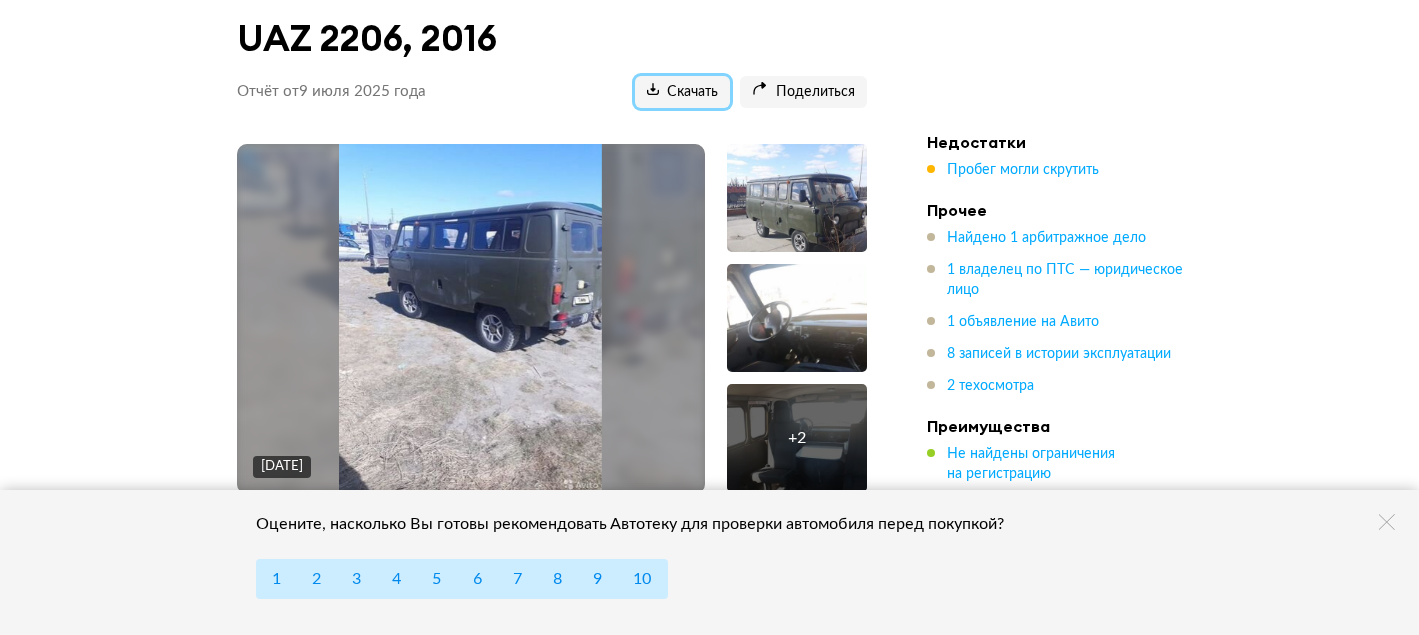 scroll, scrollTop: 301, scrollLeft: 0, axis: vertical 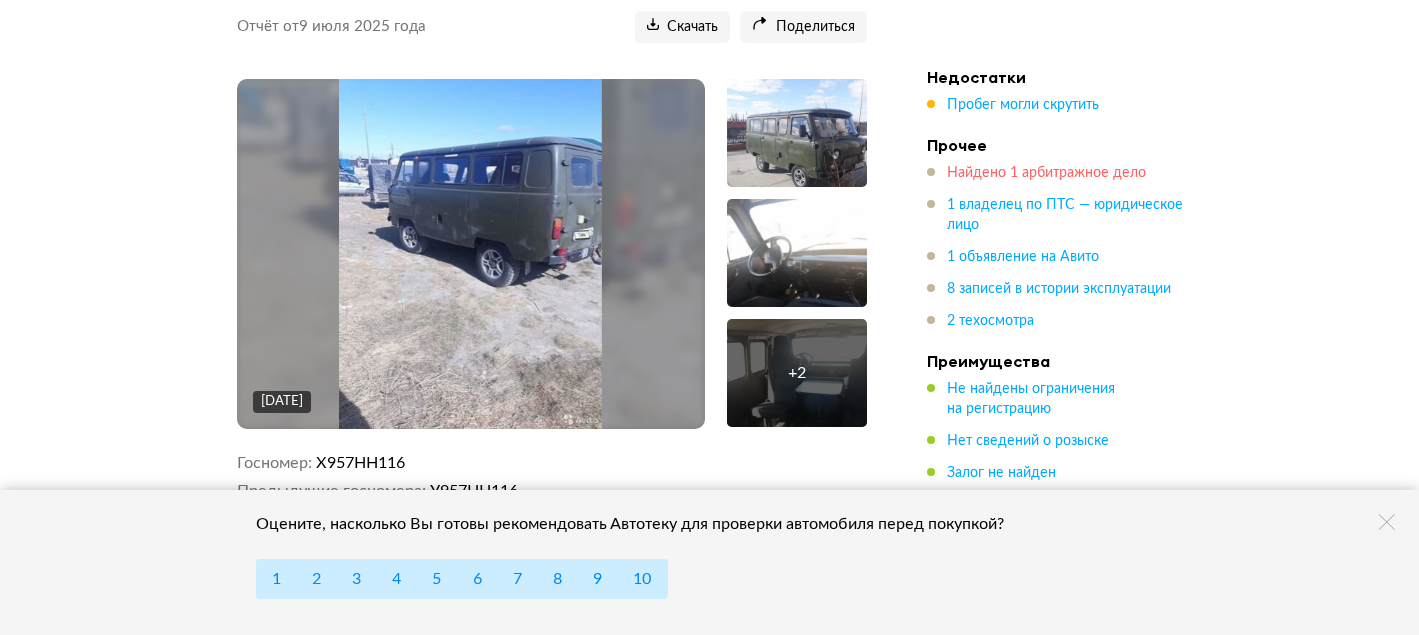 click on "Найдено 1 арбитражное дело" at bounding box center (1046, 173) 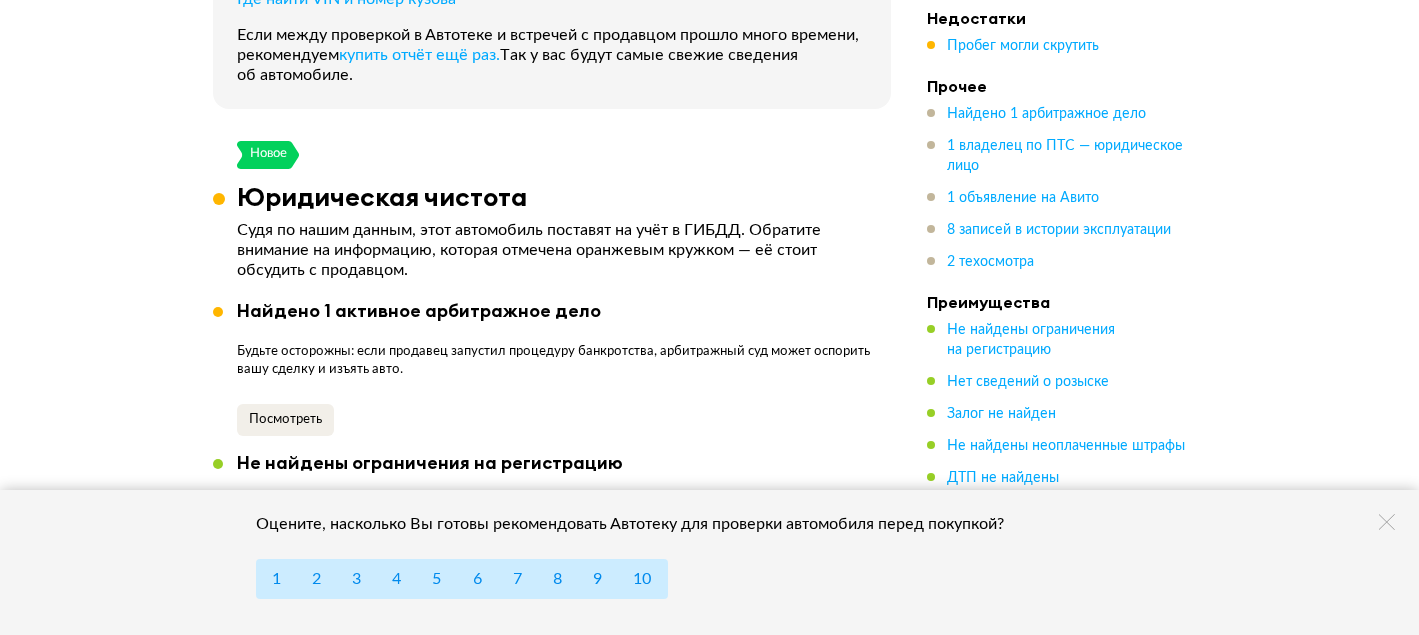 scroll, scrollTop: 1078, scrollLeft: 0, axis: vertical 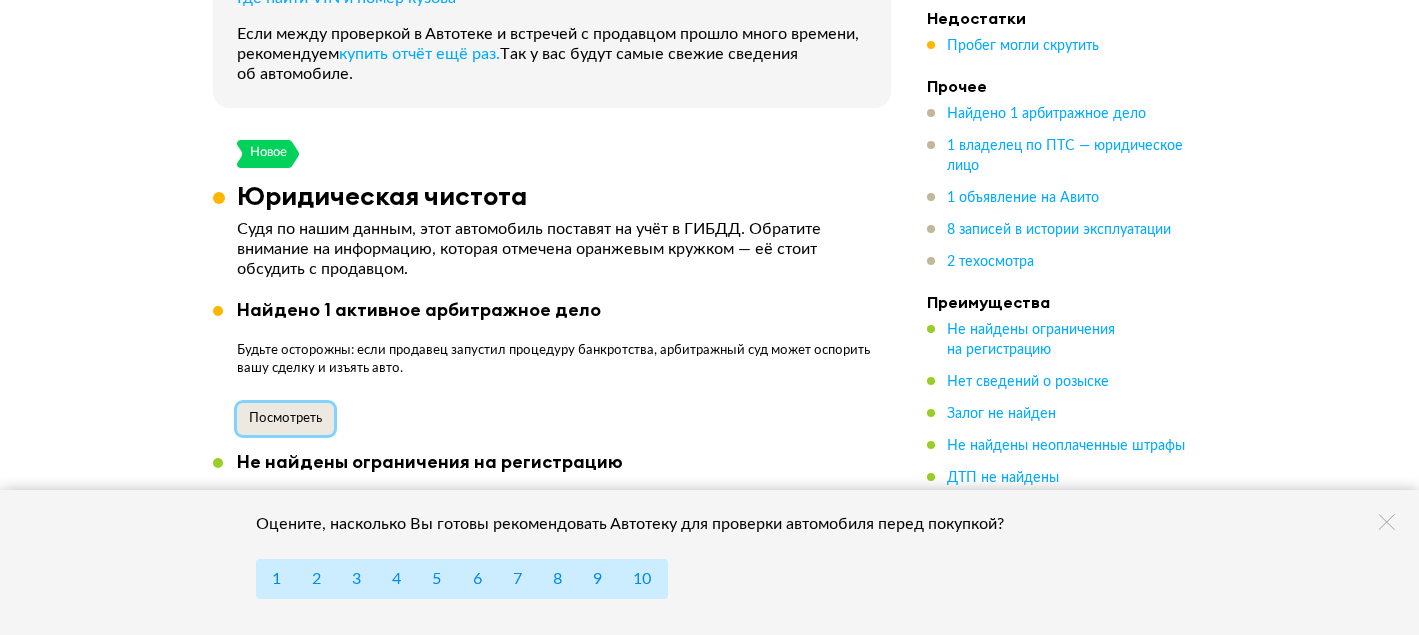 click on "Посмотреть" at bounding box center (285, 419) 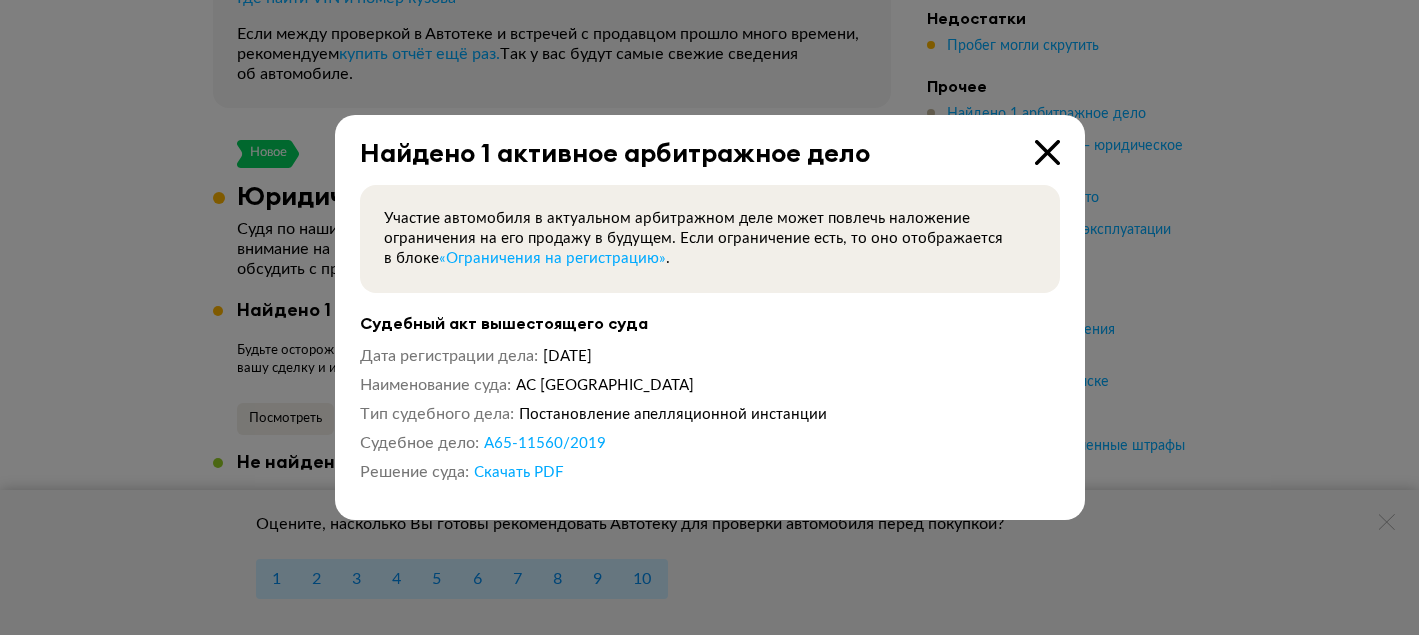 click on "Скачать PDF" at bounding box center (518, 472) 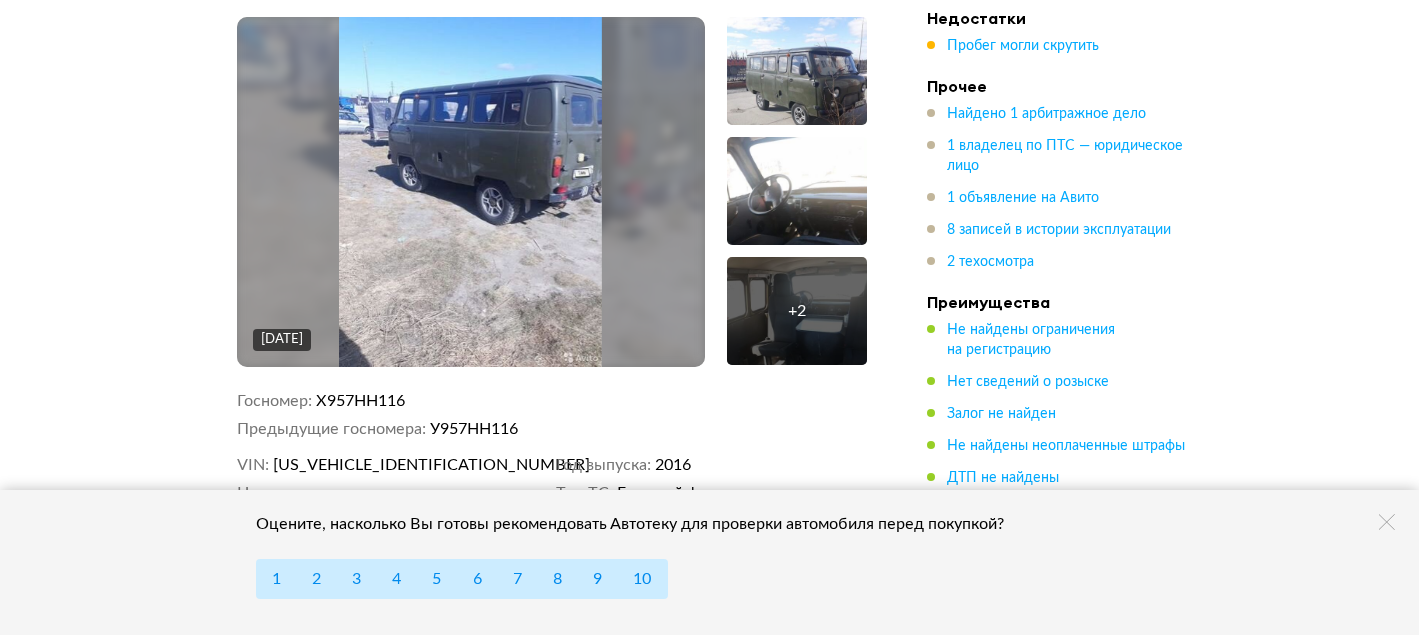 scroll, scrollTop: 0, scrollLeft: 0, axis: both 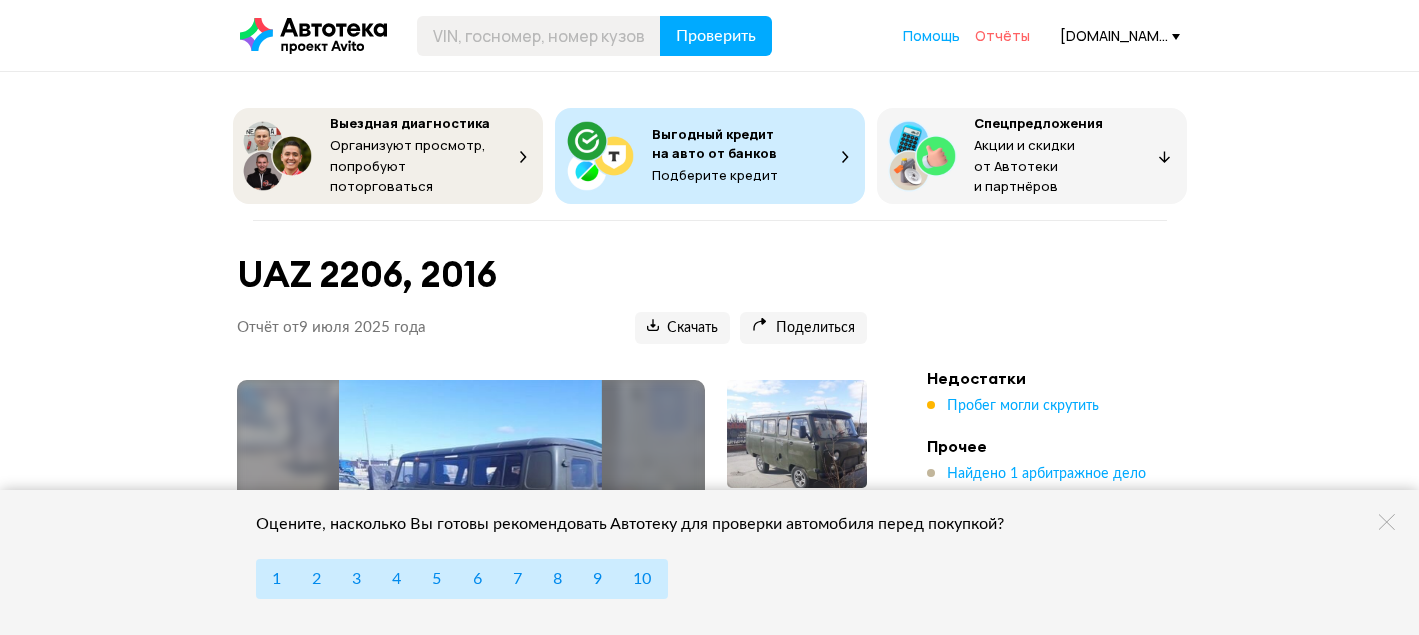 click on "Отчёты" at bounding box center [1002, 35] 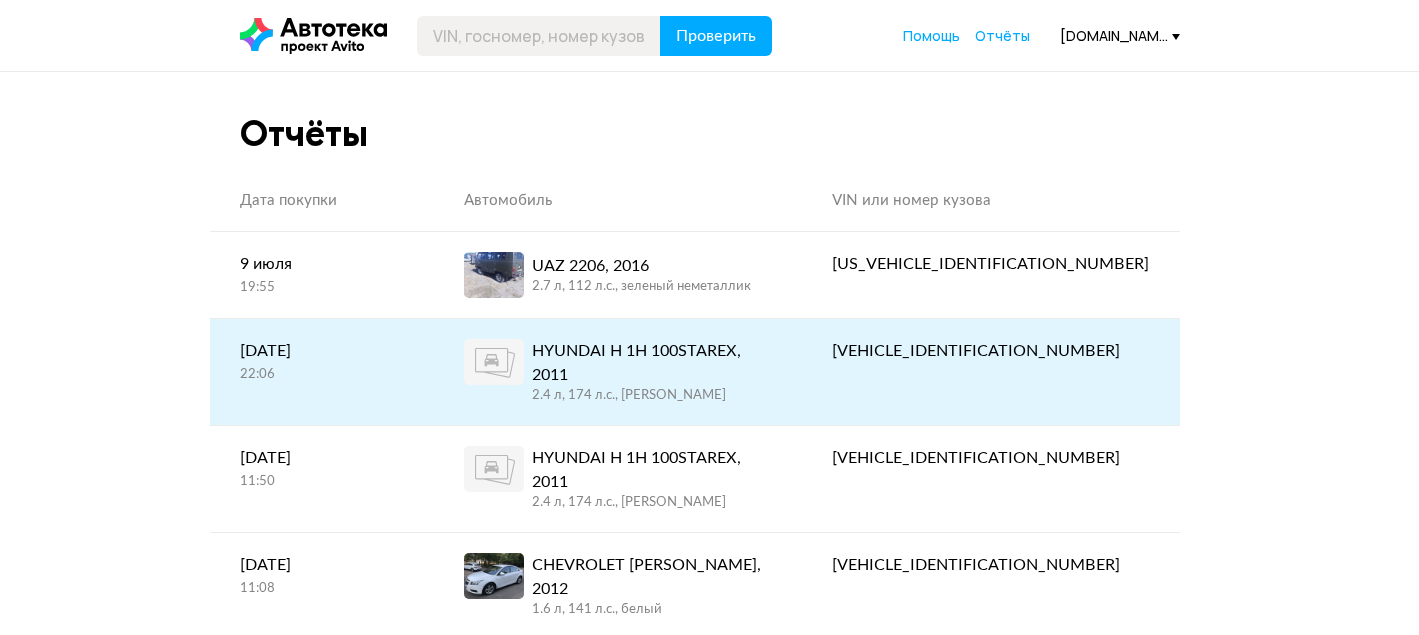 click on "HYUNDAI H 1H 100STAREX, 2011" at bounding box center [652, 363] 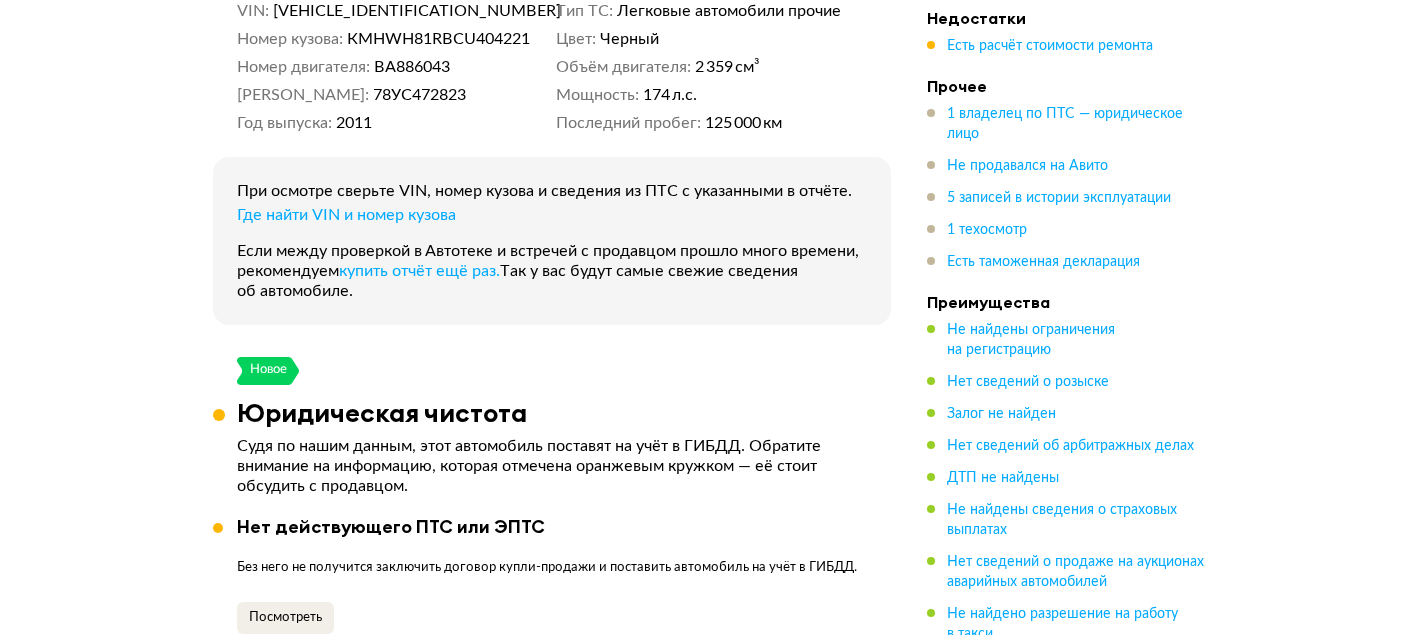scroll, scrollTop: 811, scrollLeft: 0, axis: vertical 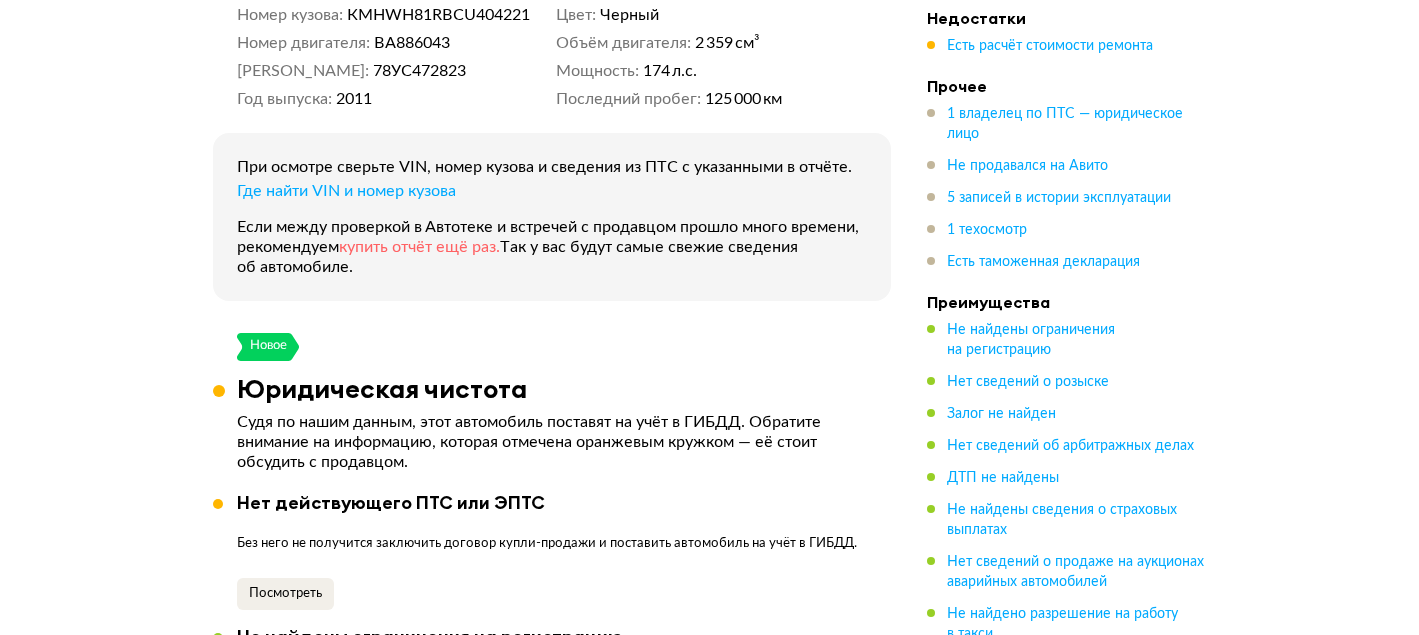 click on "купить отчёт ещё раз ." at bounding box center (419, 247) 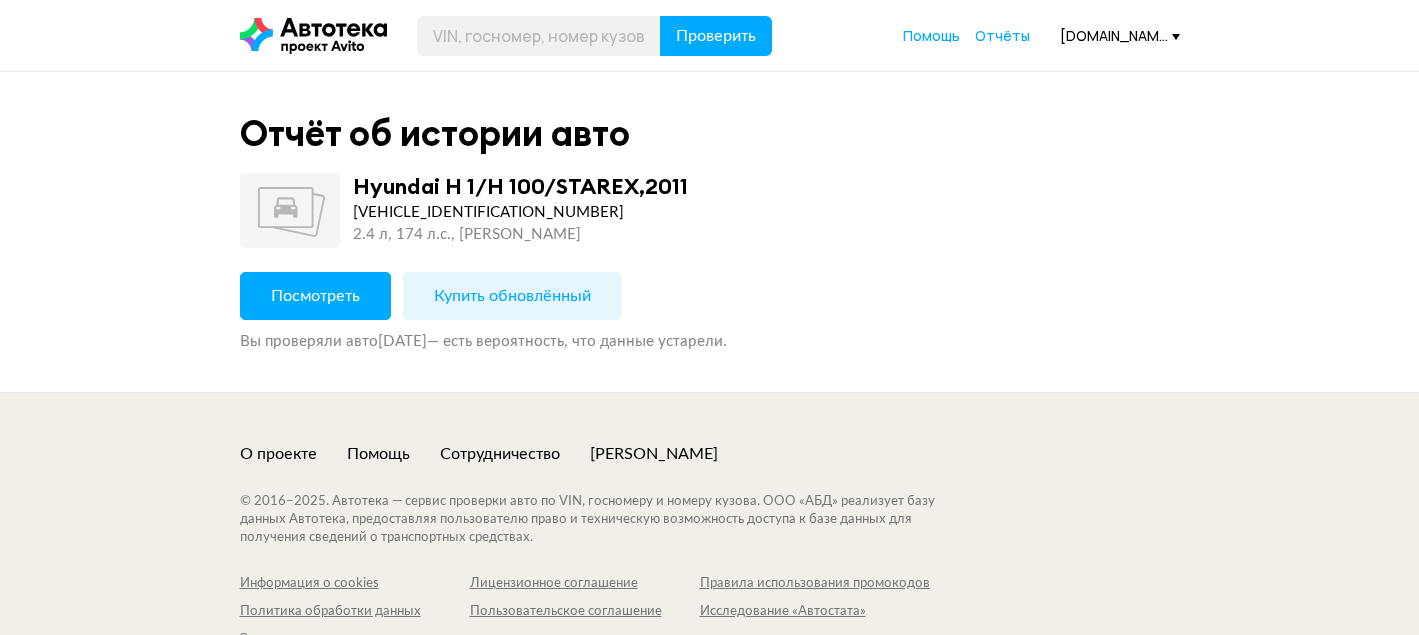 click on "Купить обновлённый" at bounding box center (512, 296) 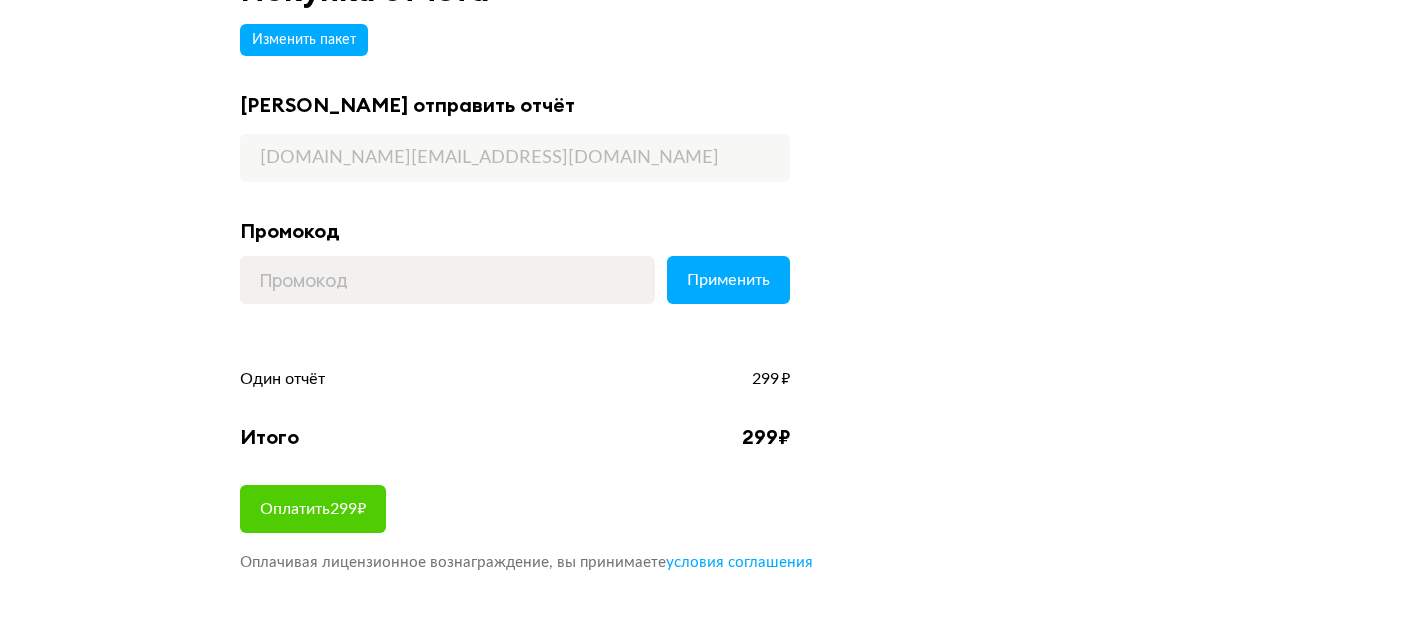 scroll, scrollTop: 150, scrollLeft: 0, axis: vertical 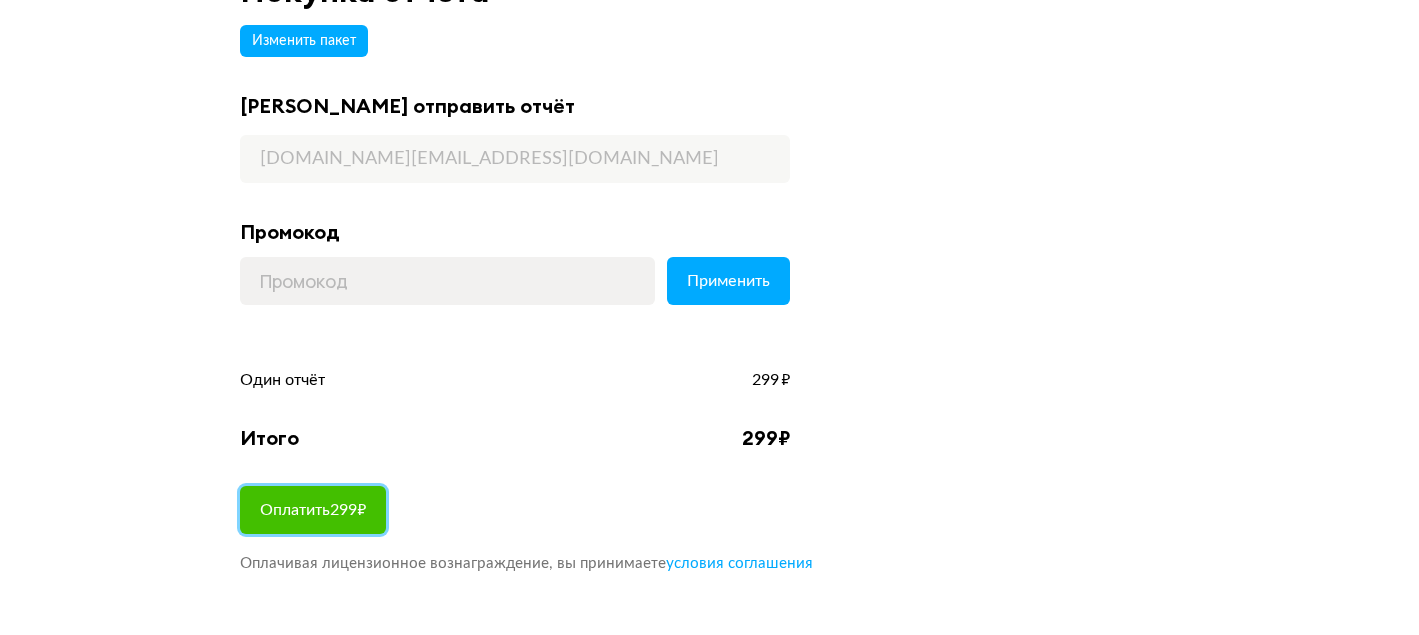 click on "Оплатить  299  ₽" at bounding box center (313, 510) 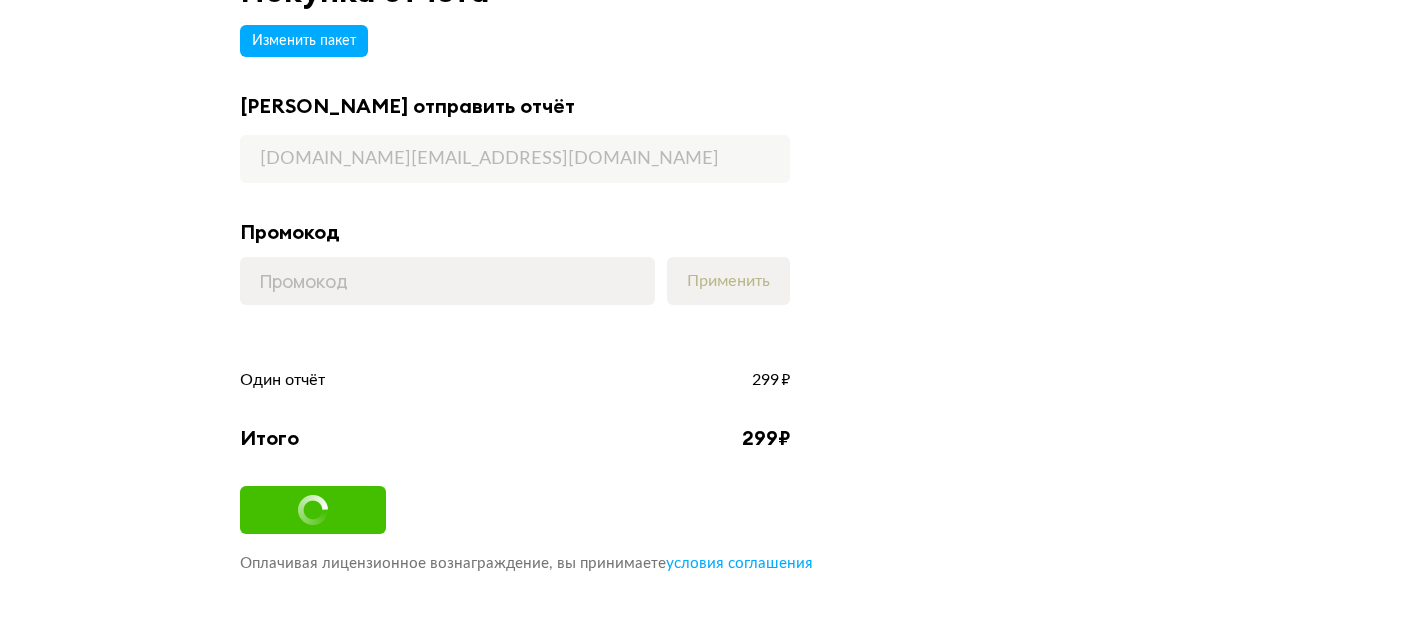 scroll, scrollTop: 0, scrollLeft: 0, axis: both 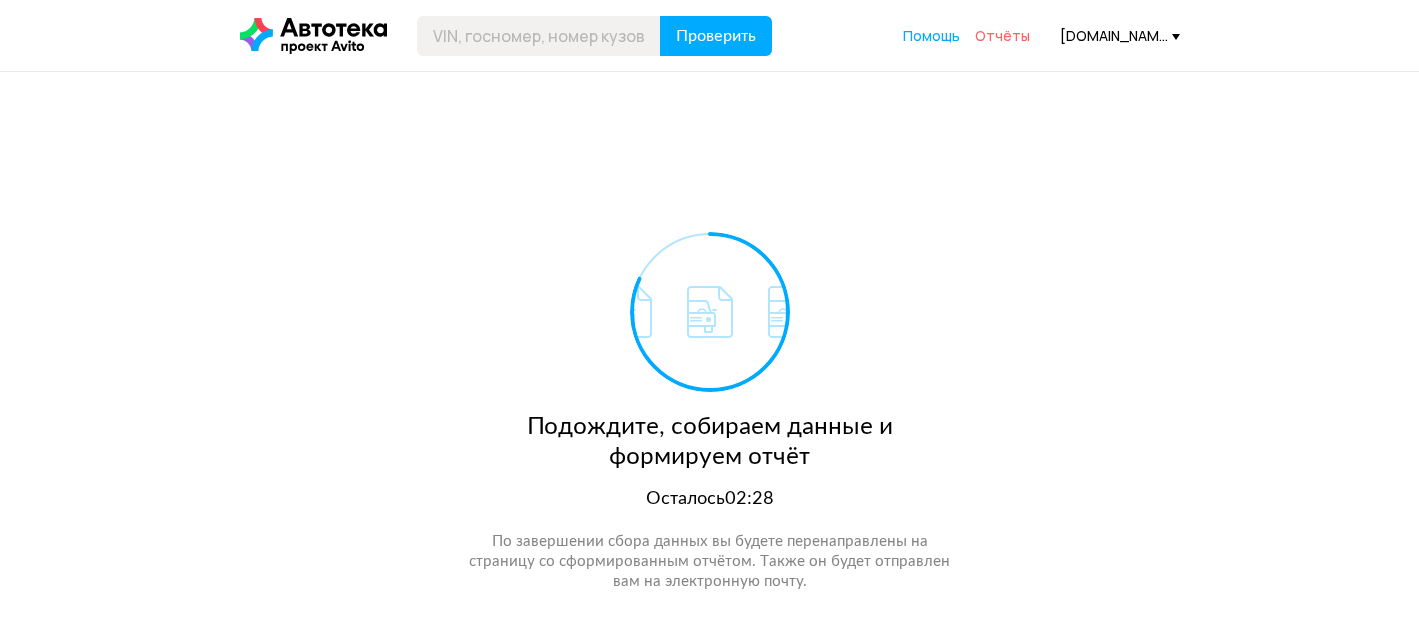 click on "Отчёты" at bounding box center (1002, 35) 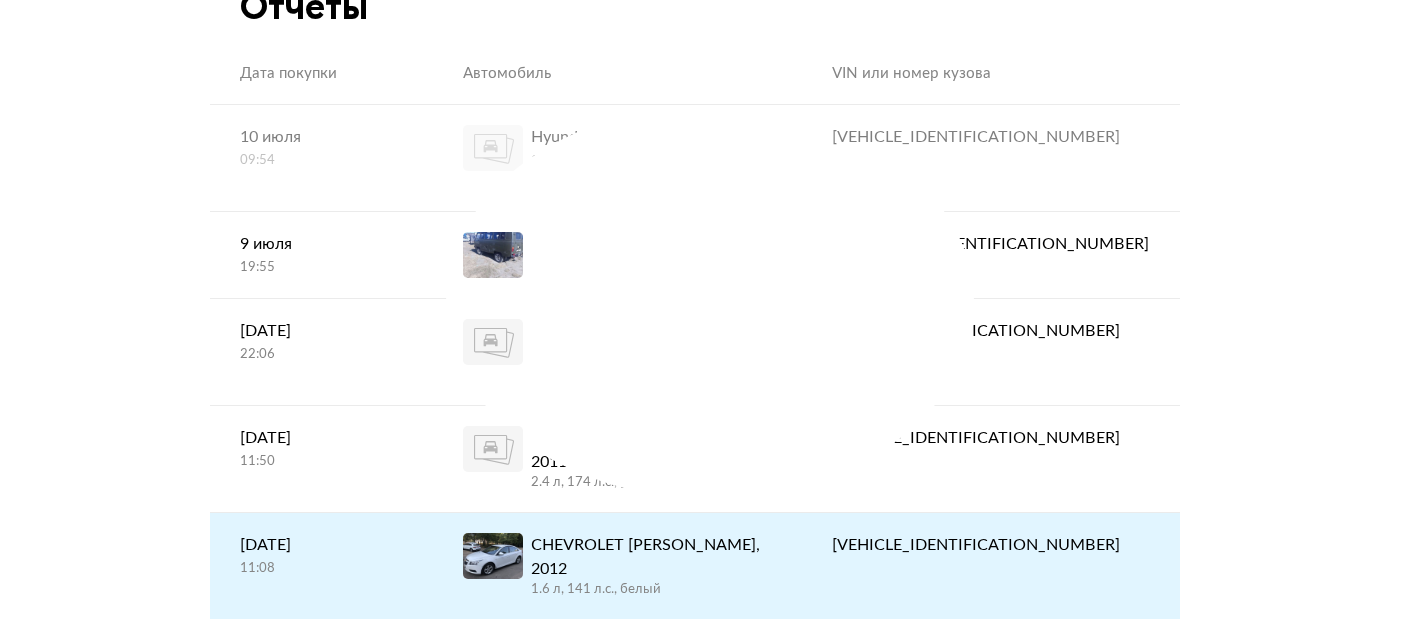 scroll, scrollTop: 0, scrollLeft: 0, axis: both 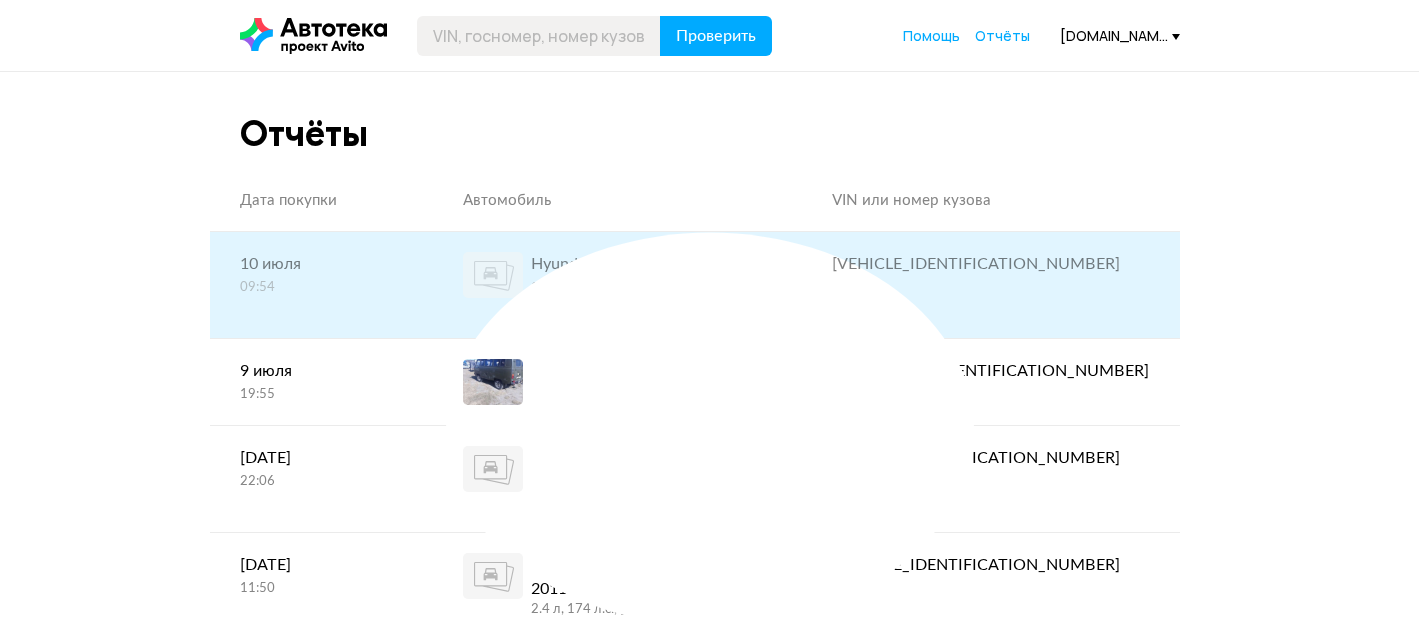 click on "Hyundai H 1/H 100/STAREX, 2011" at bounding box center [635, 276] 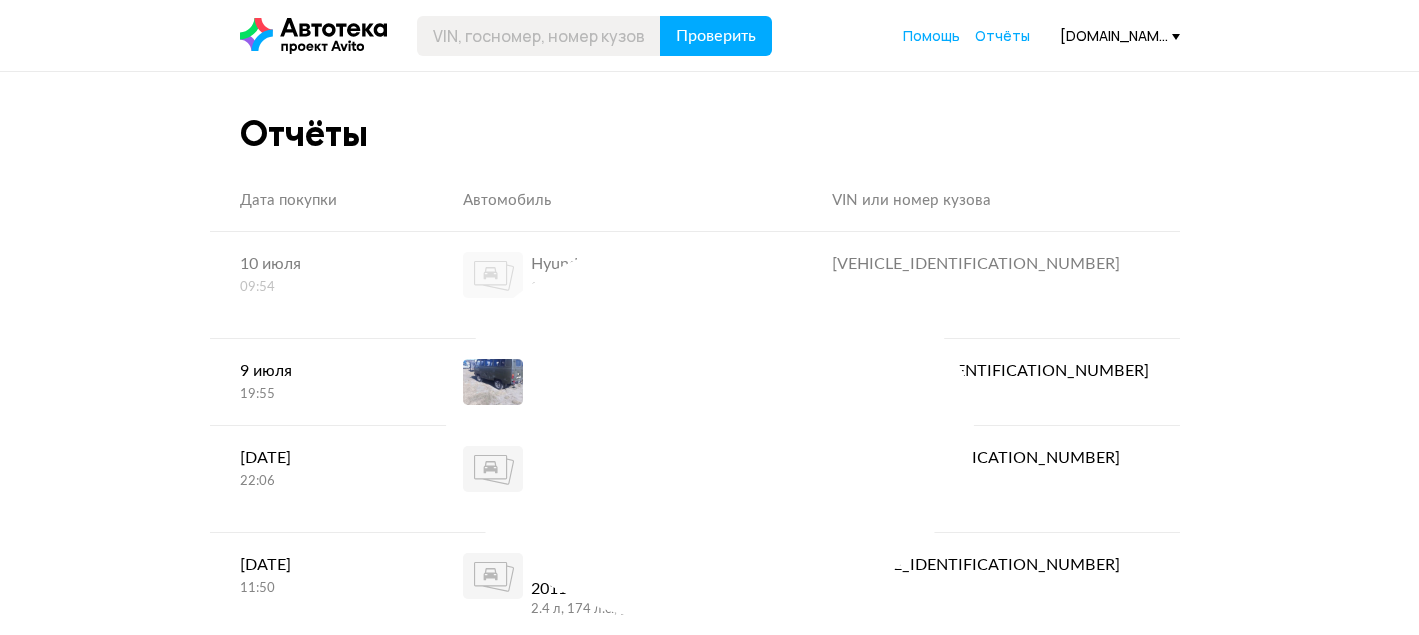 click on "Автомобиль" at bounding box center (618, 201) 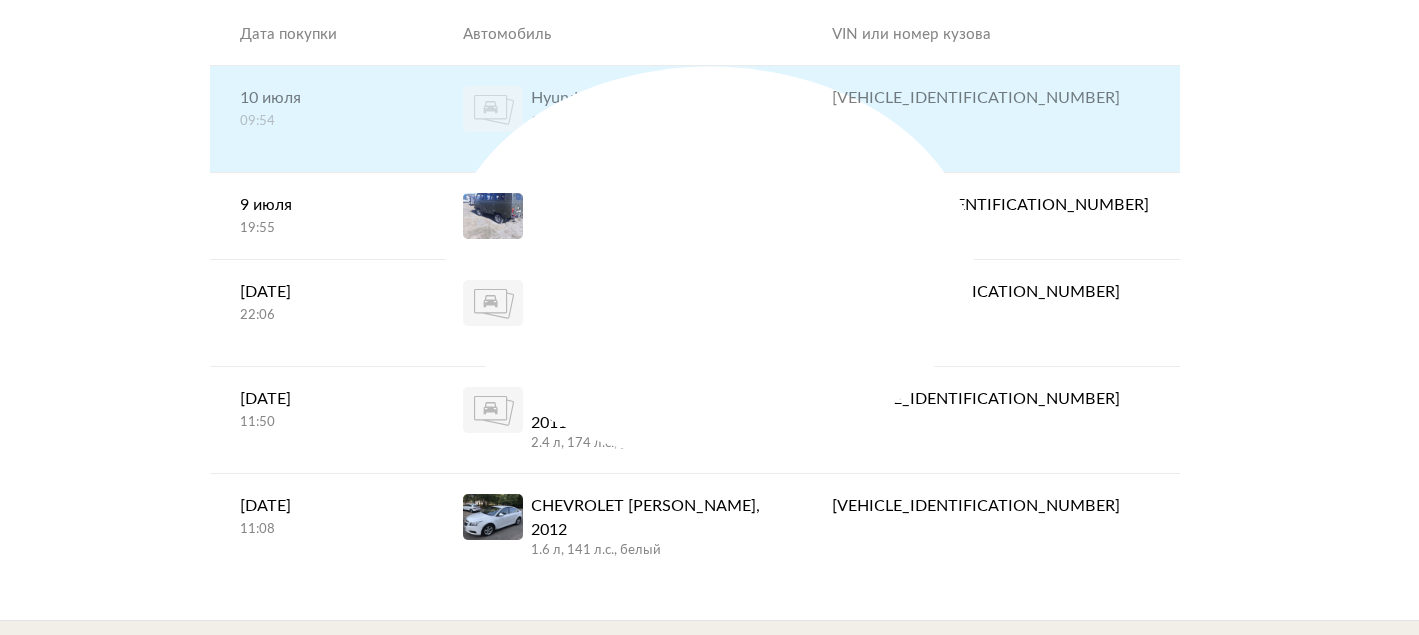 scroll, scrollTop: 0, scrollLeft: 0, axis: both 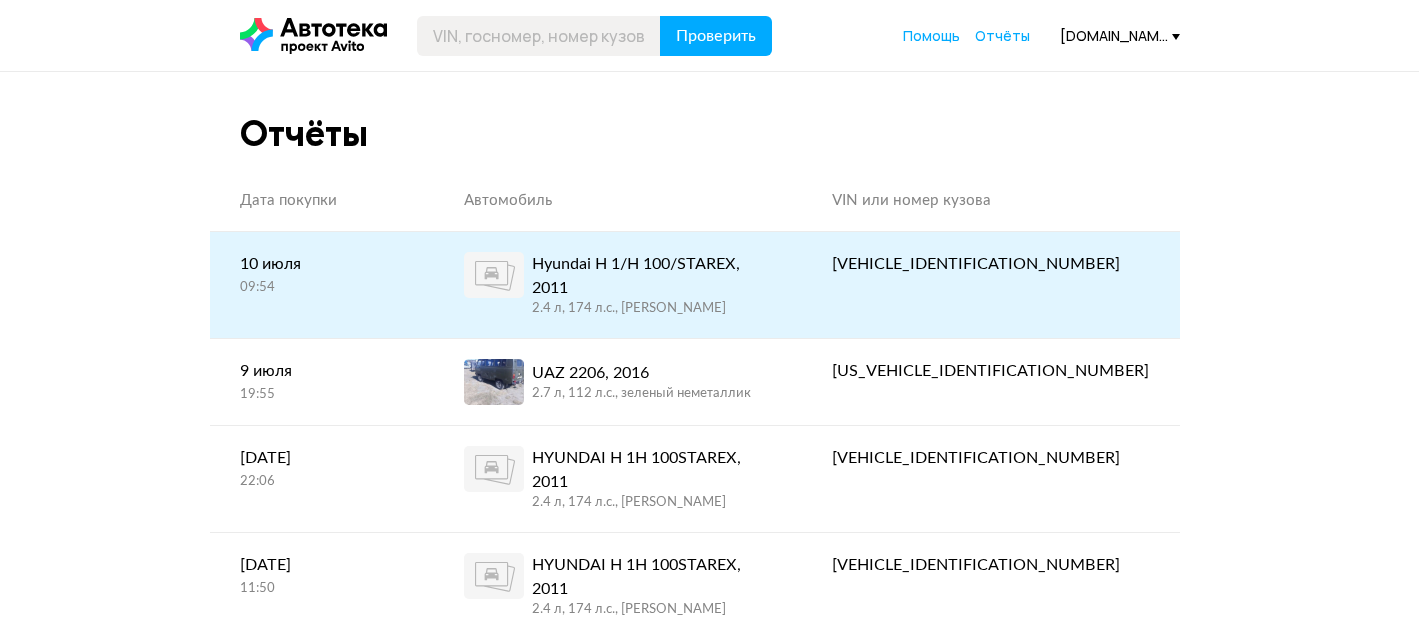 click on "Hyundai H 1/H 100/STAREX, 2011 2.4 л, 174 л.c., черный" at bounding box center [652, 285] 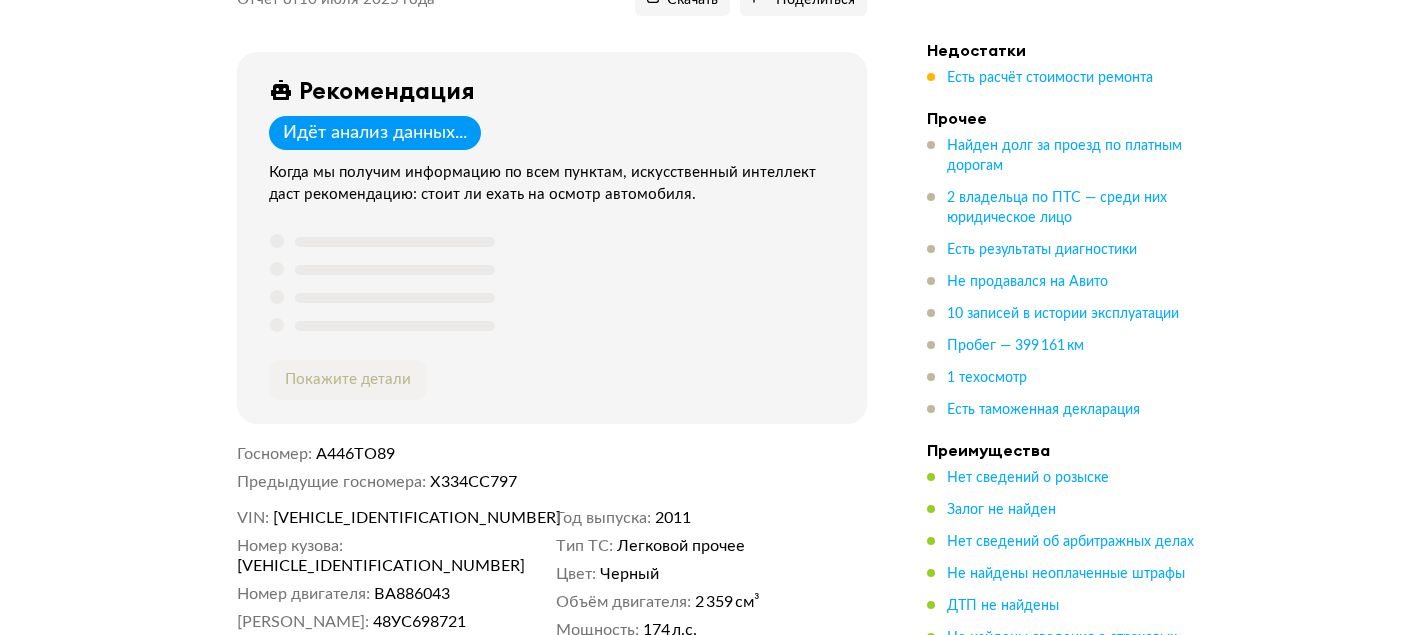 scroll, scrollTop: 324, scrollLeft: 0, axis: vertical 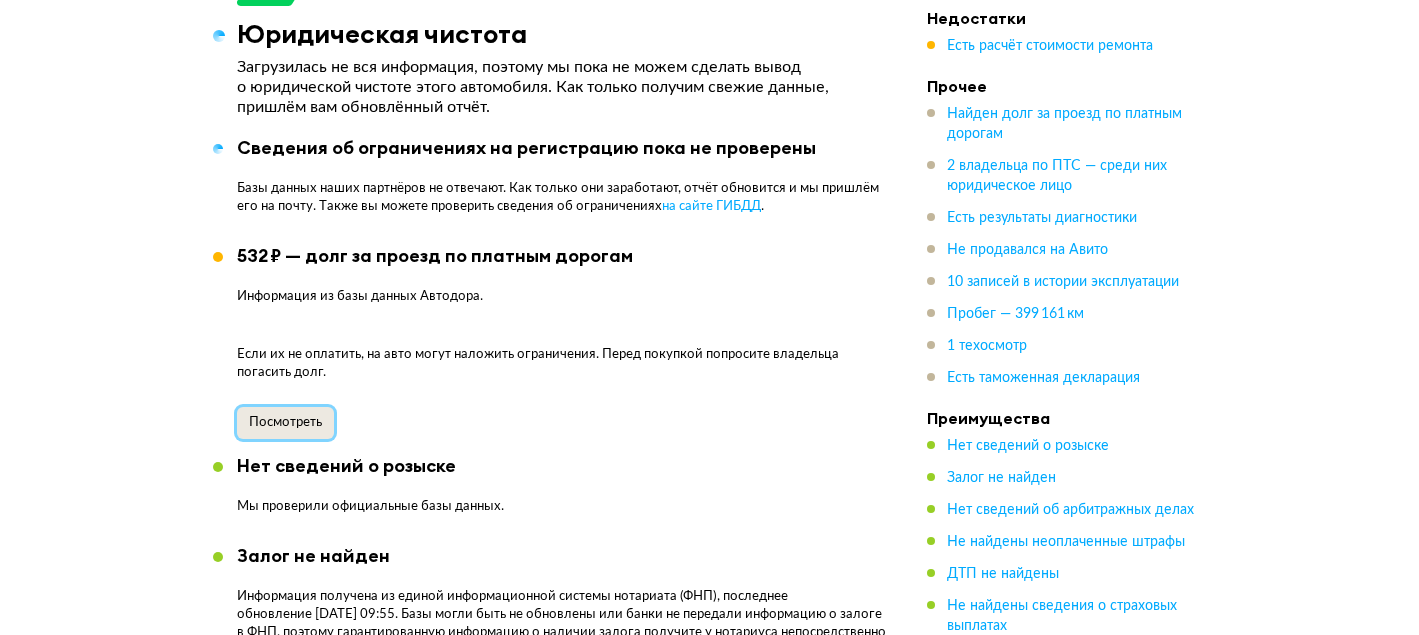 click on "Посмотреть" at bounding box center [285, 422] 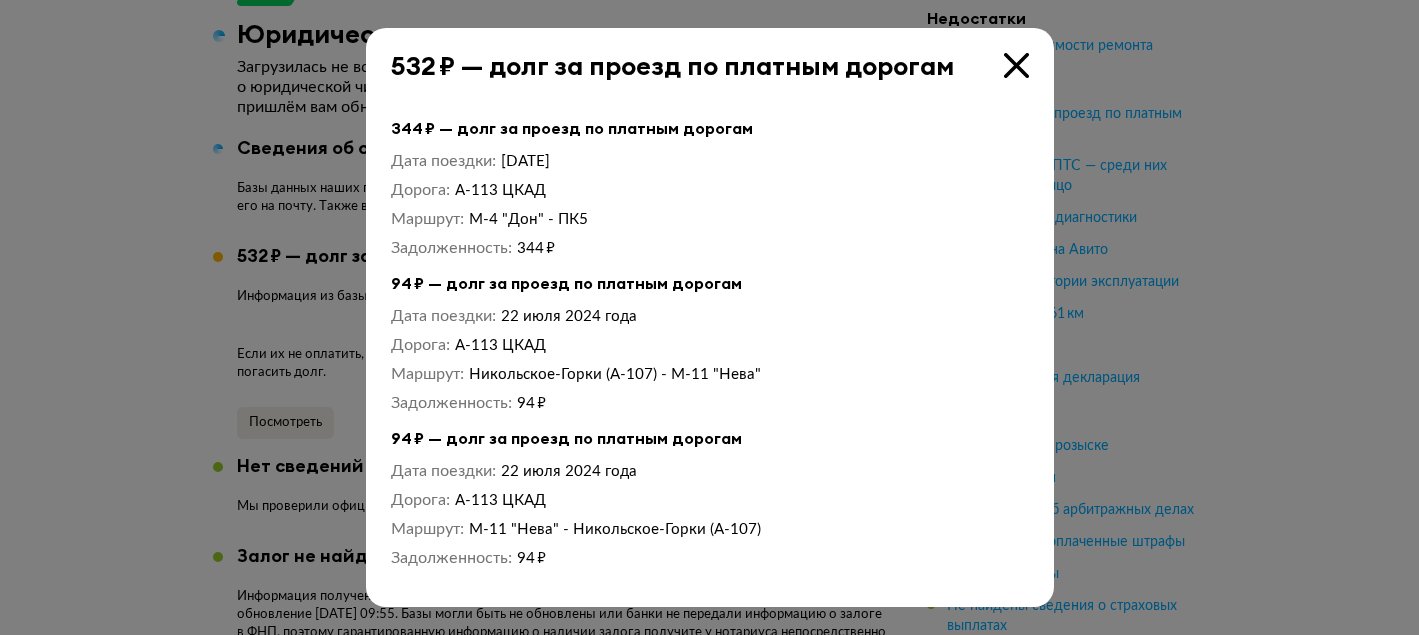click at bounding box center [1016, 65] 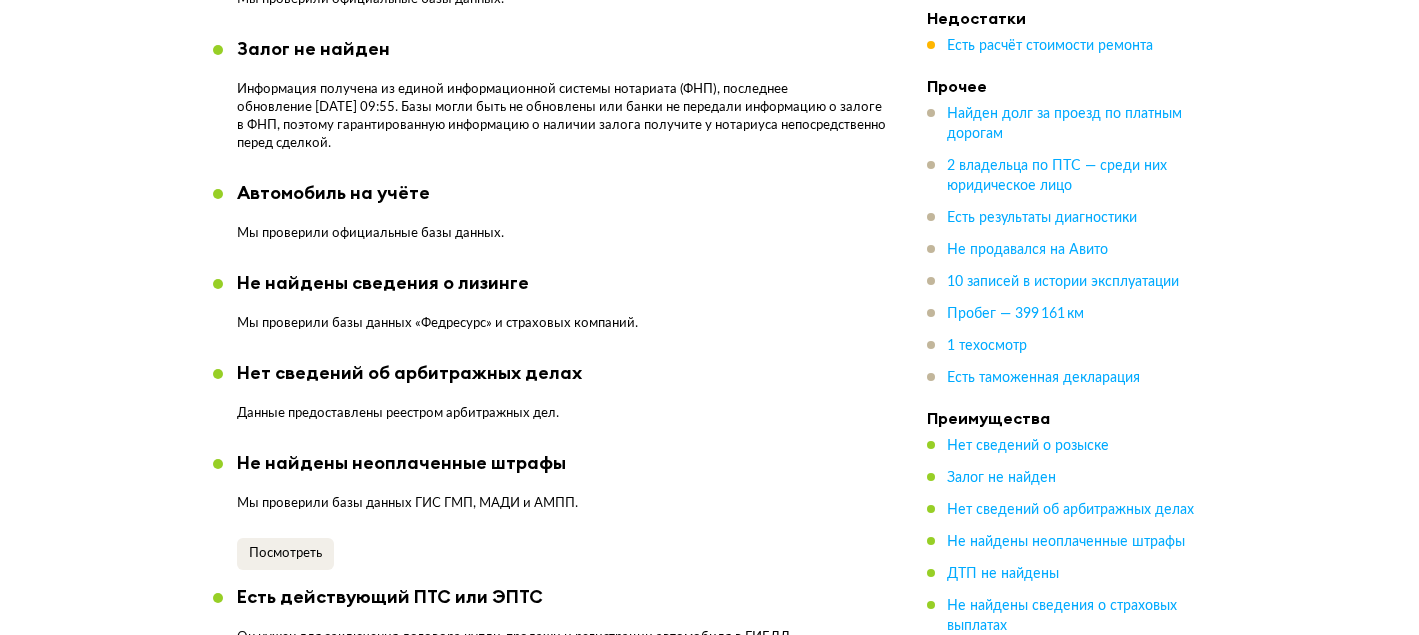scroll, scrollTop: 1756, scrollLeft: 0, axis: vertical 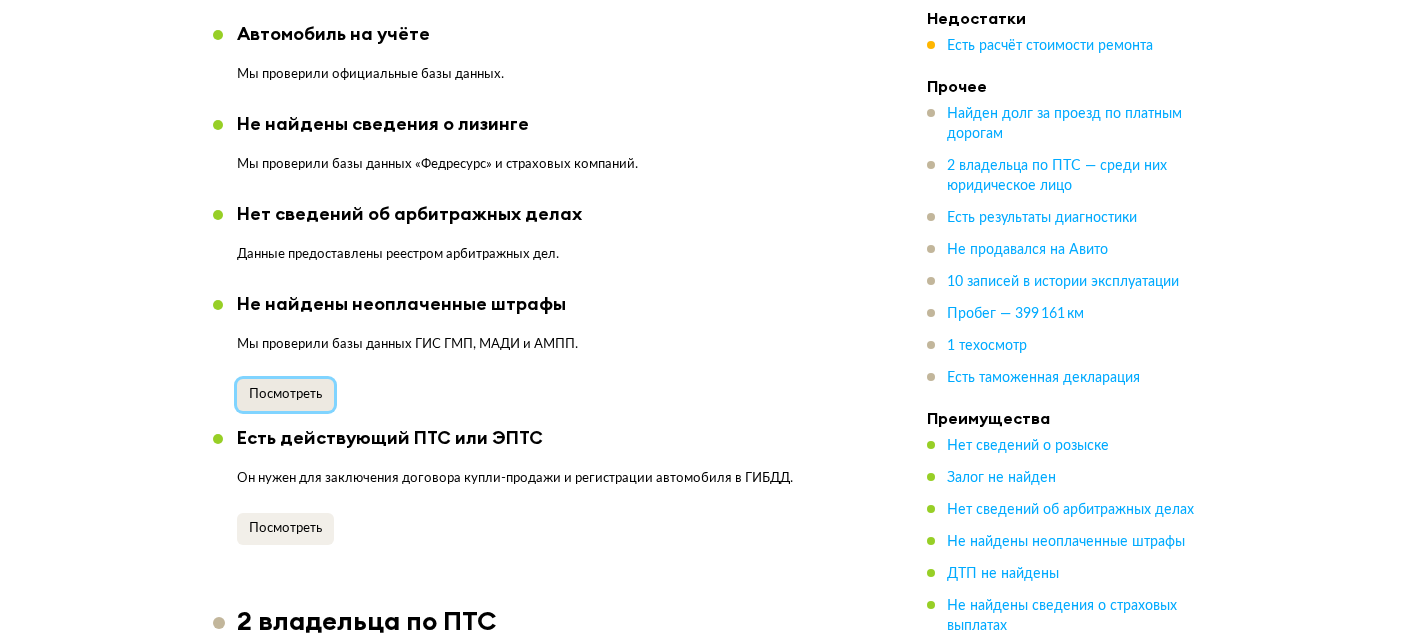 click on "Посмотреть" at bounding box center [285, 394] 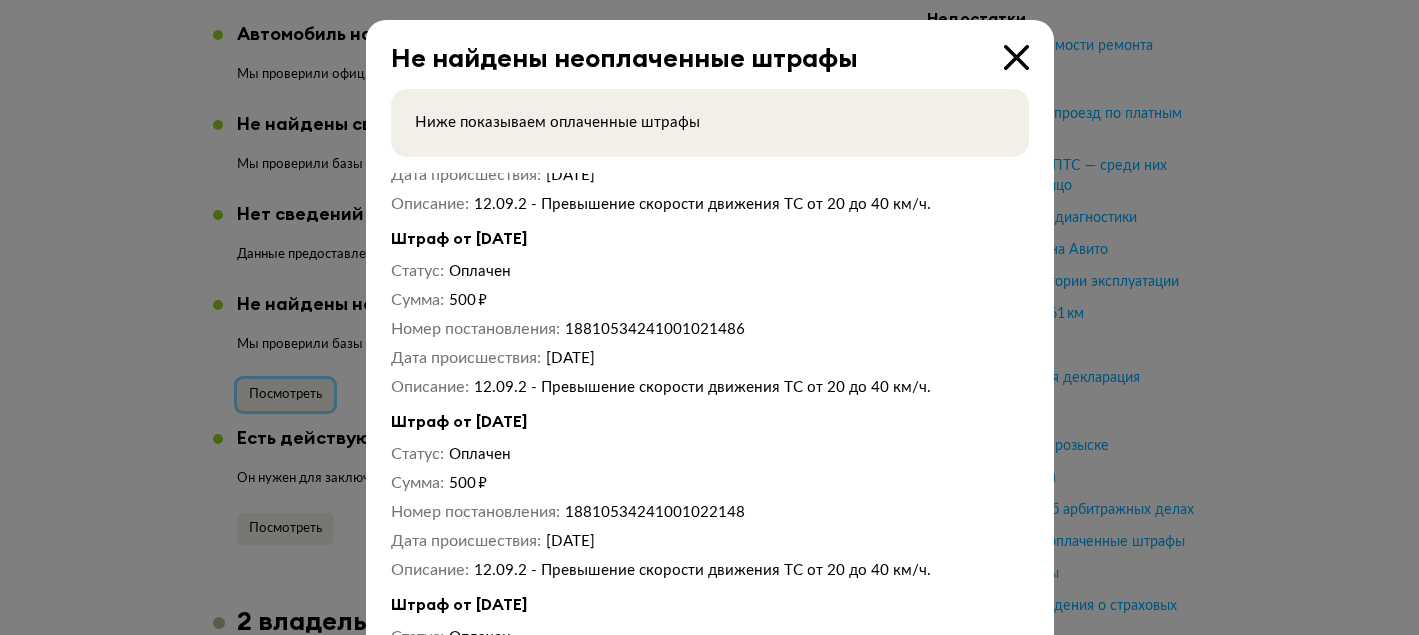 scroll, scrollTop: 14418, scrollLeft: 0, axis: vertical 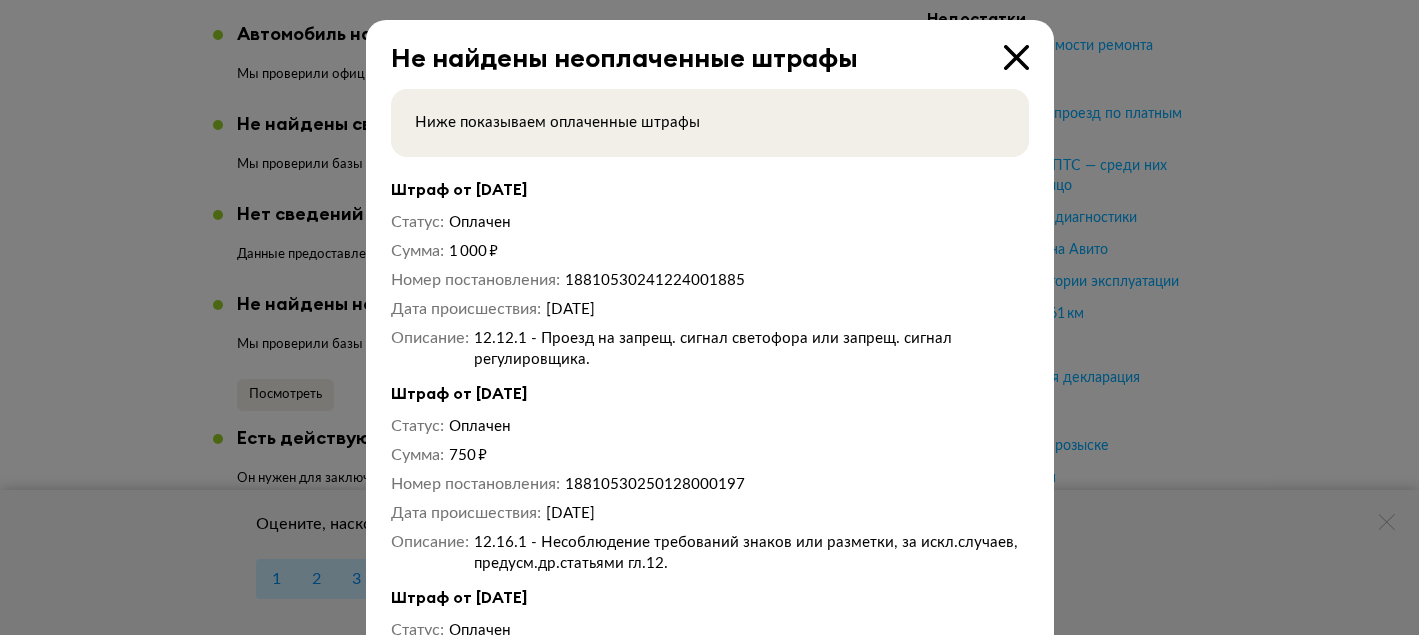 click at bounding box center [1016, 57] 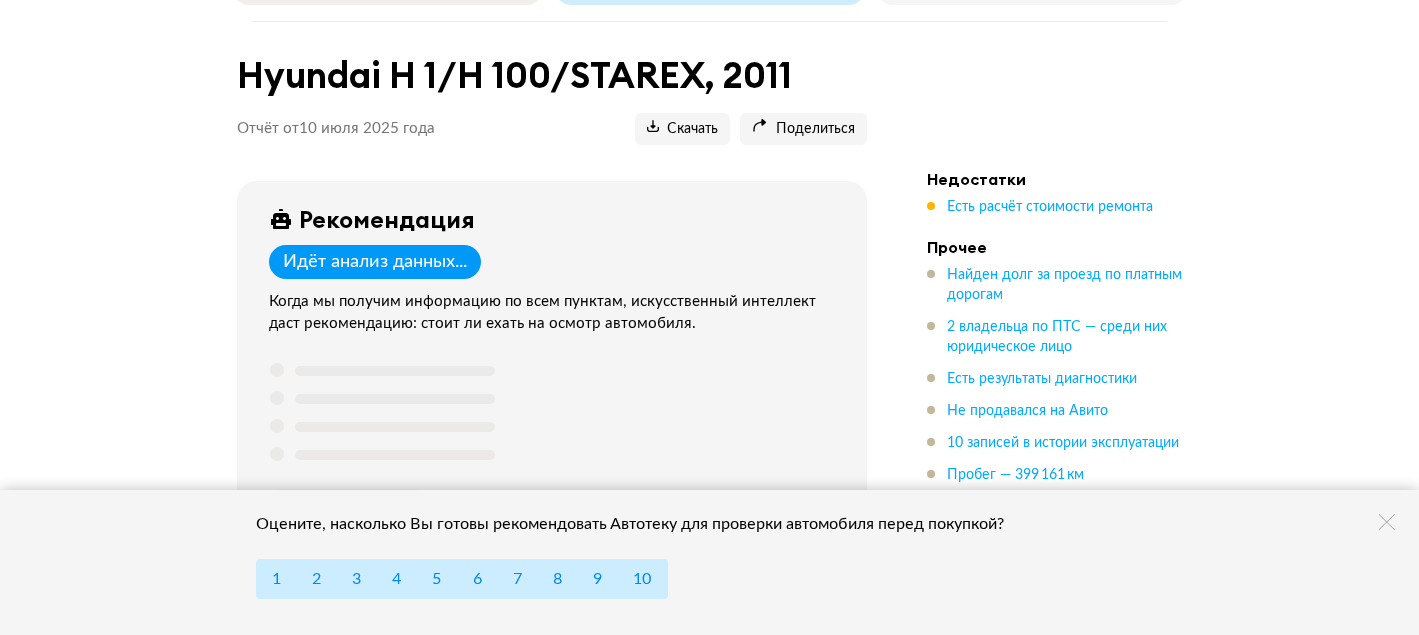 scroll, scrollTop: 0, scrollLeft: 0, axis: both 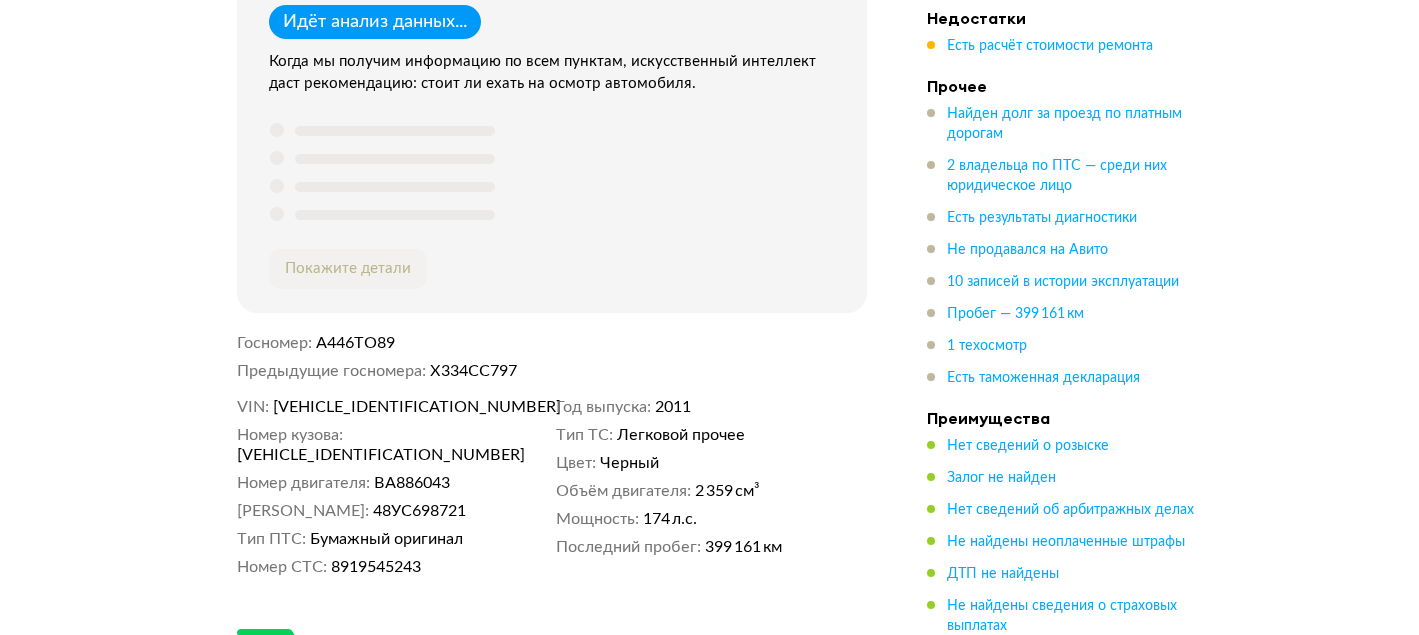 click on "Найден долг за проезд по платным дорогам" at bounding box center [1077, 124] 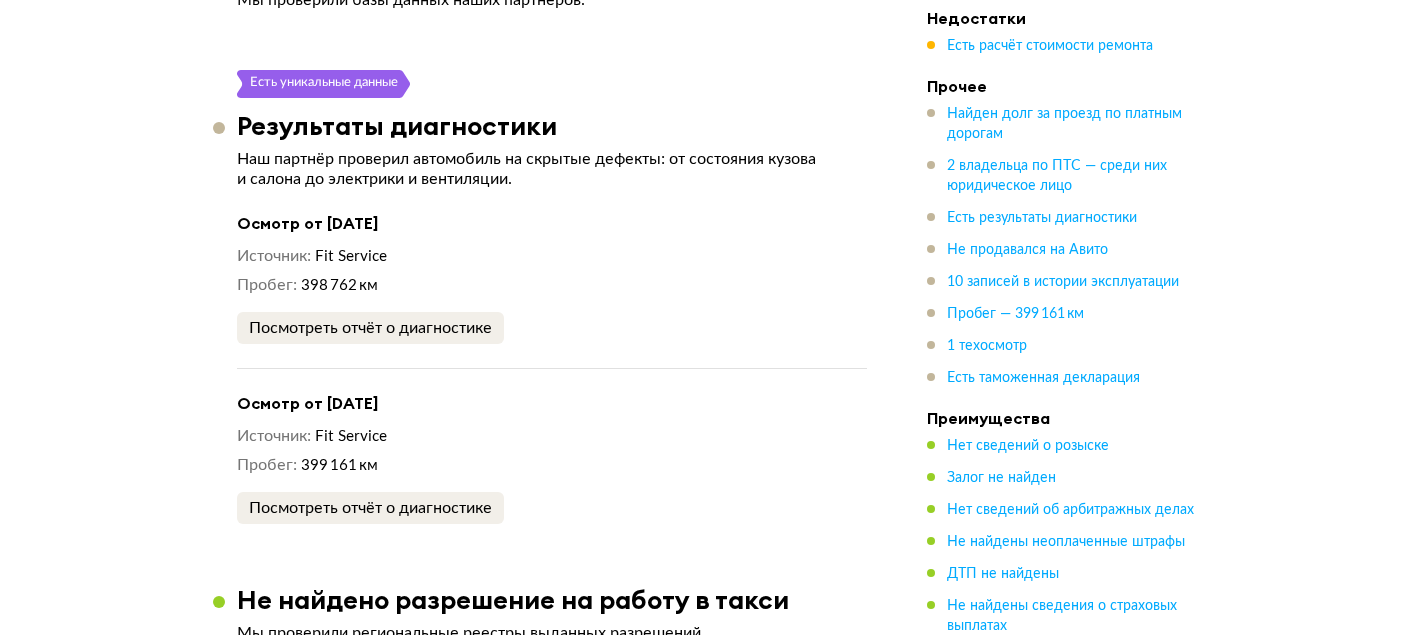 scroll, scrollTop: 3476, scrollLeft: 0, axis: vertical 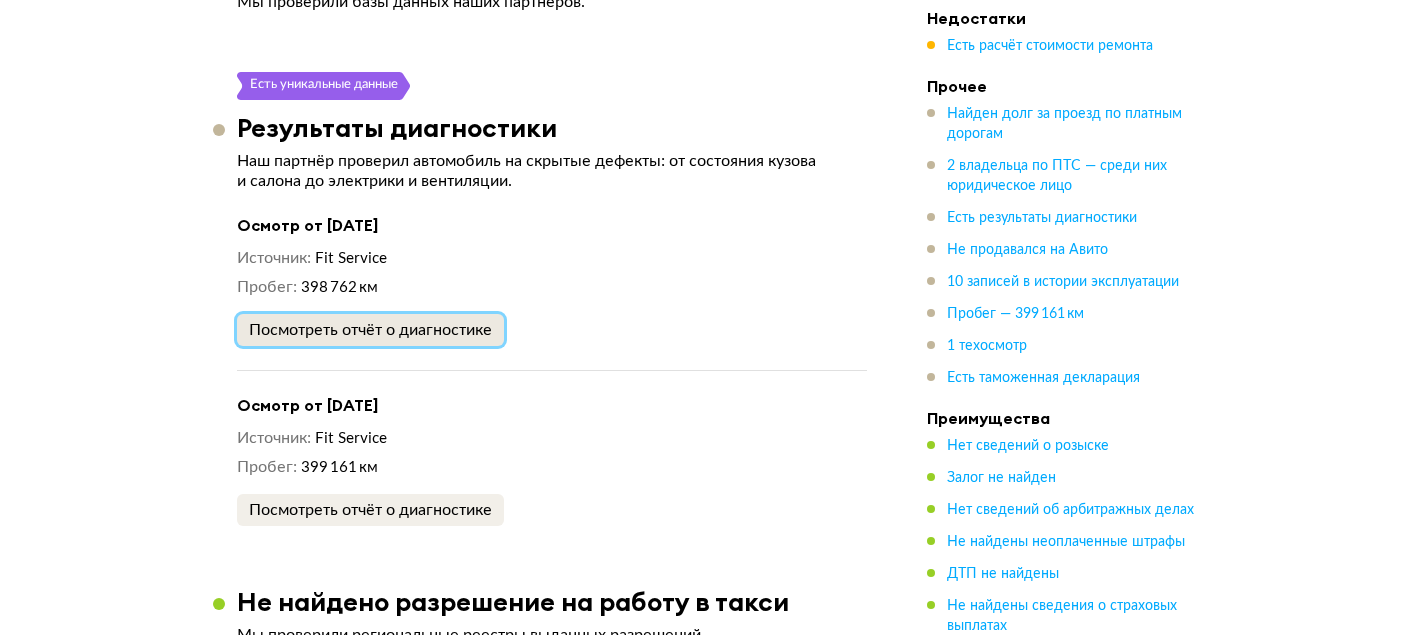 click on "Посмотреть отчёт о диагностике" at bounding box center (370, 330) 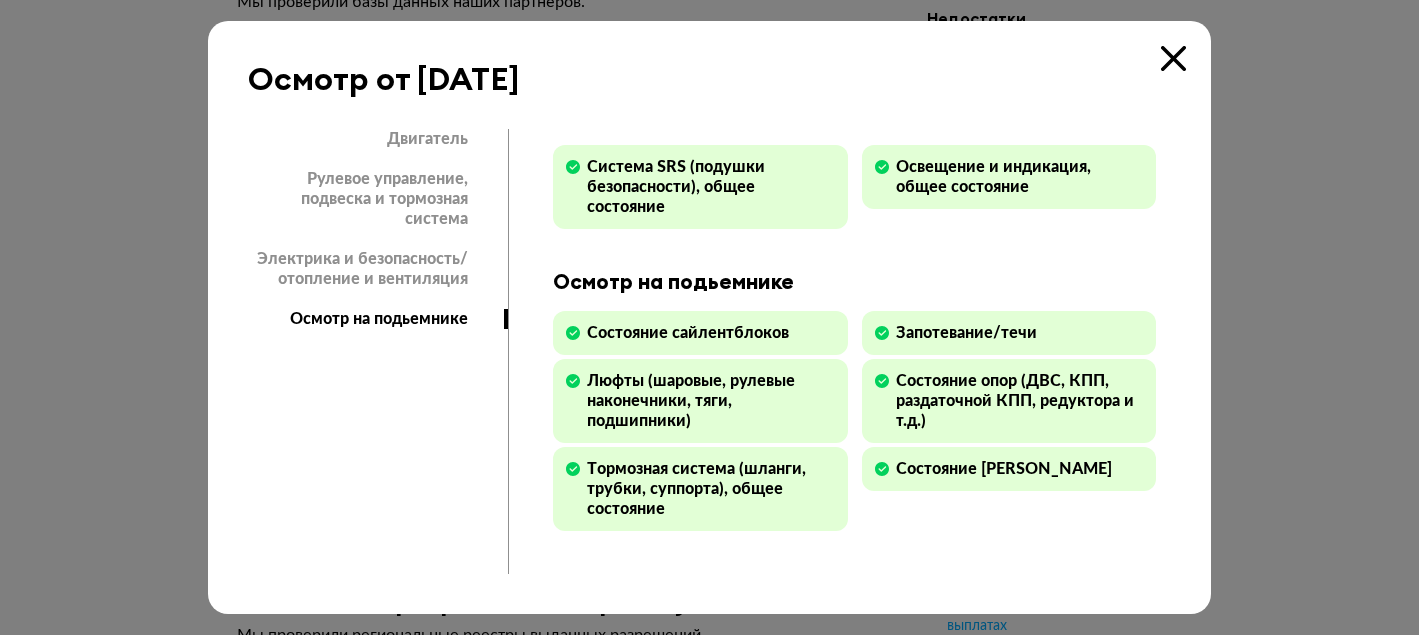 scroll, scrollTop: 732, scrollLeft: 0, axis: vertical 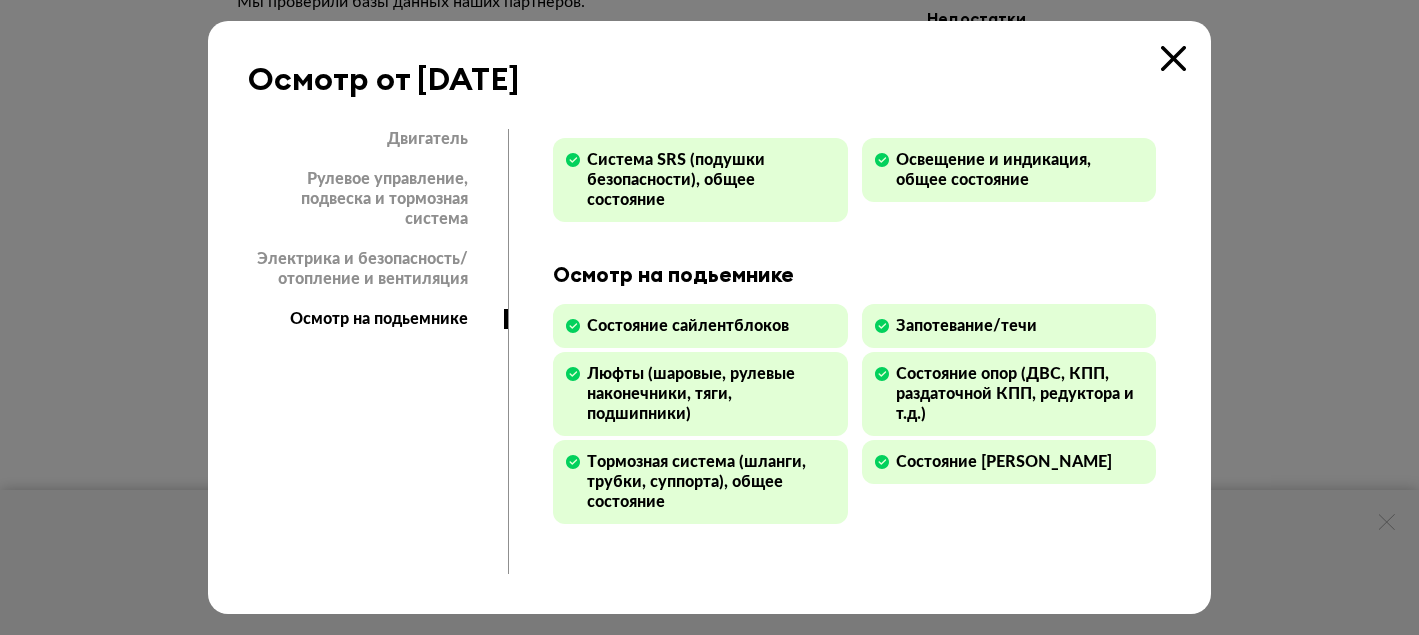 click on "Двигатель" at bounding box center (376, 139) 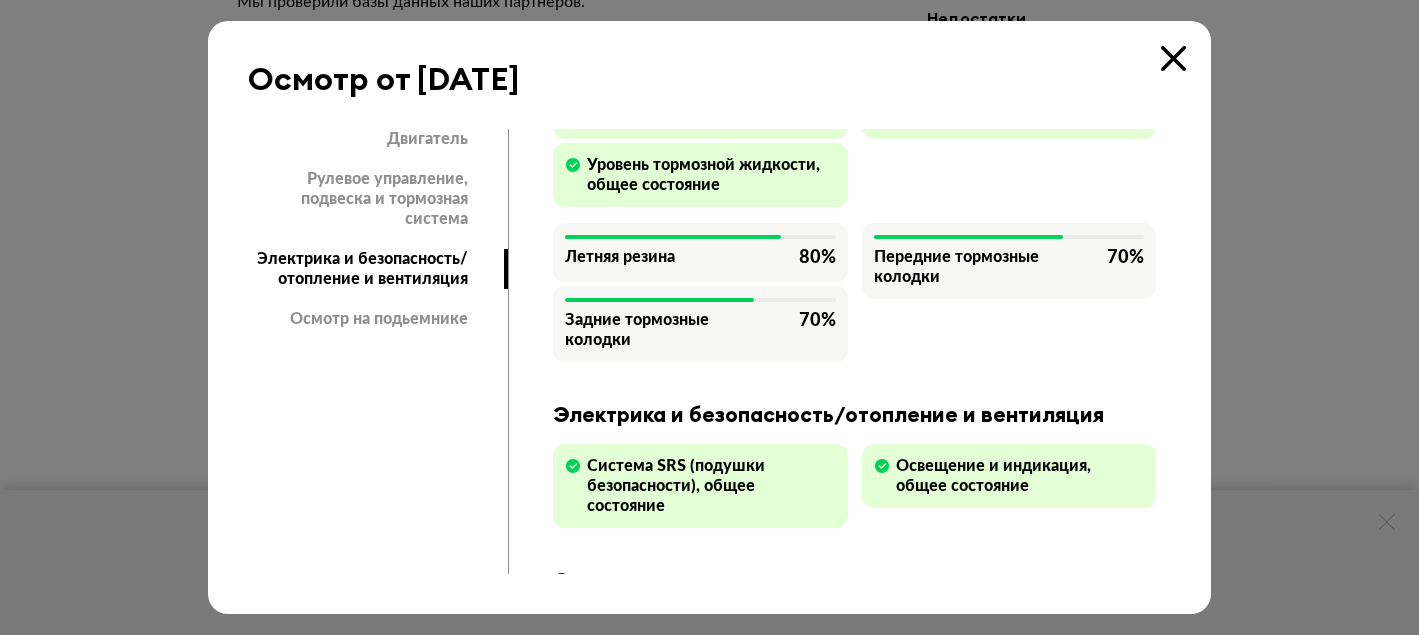 scroll, scrollTop: 428, scrollLeft: 0, axis: vertical 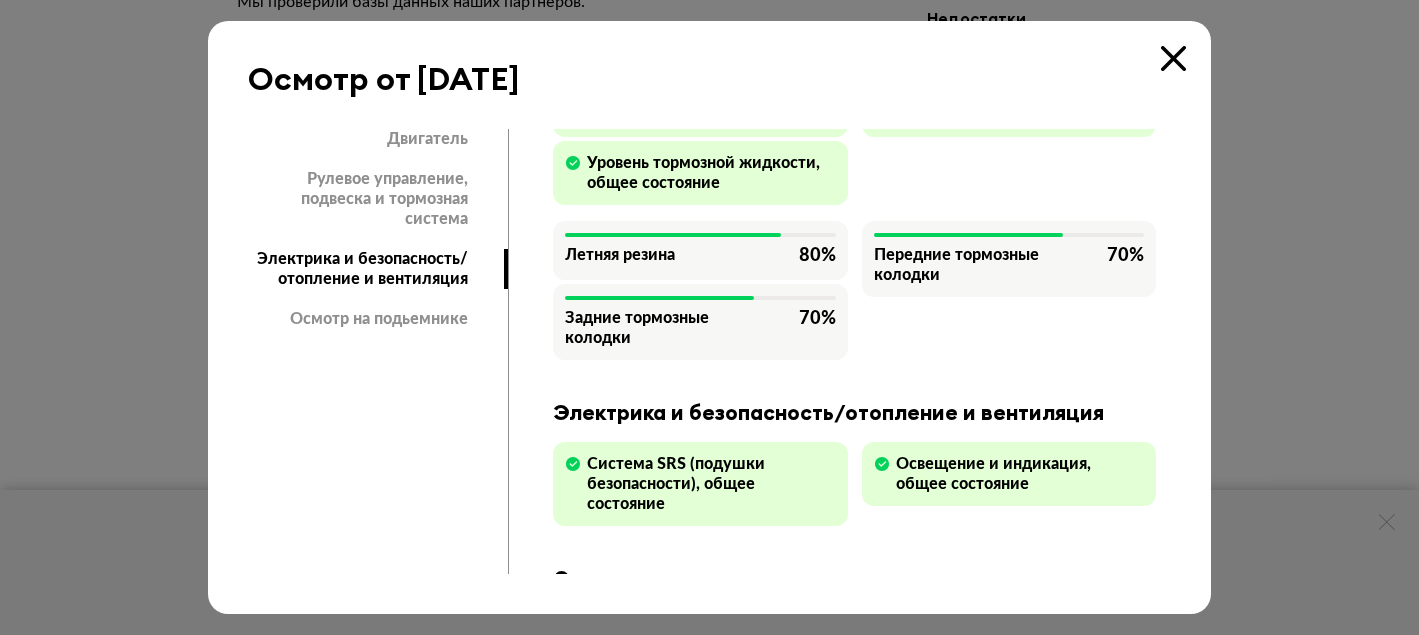 click at bounding box center [1173, 58] 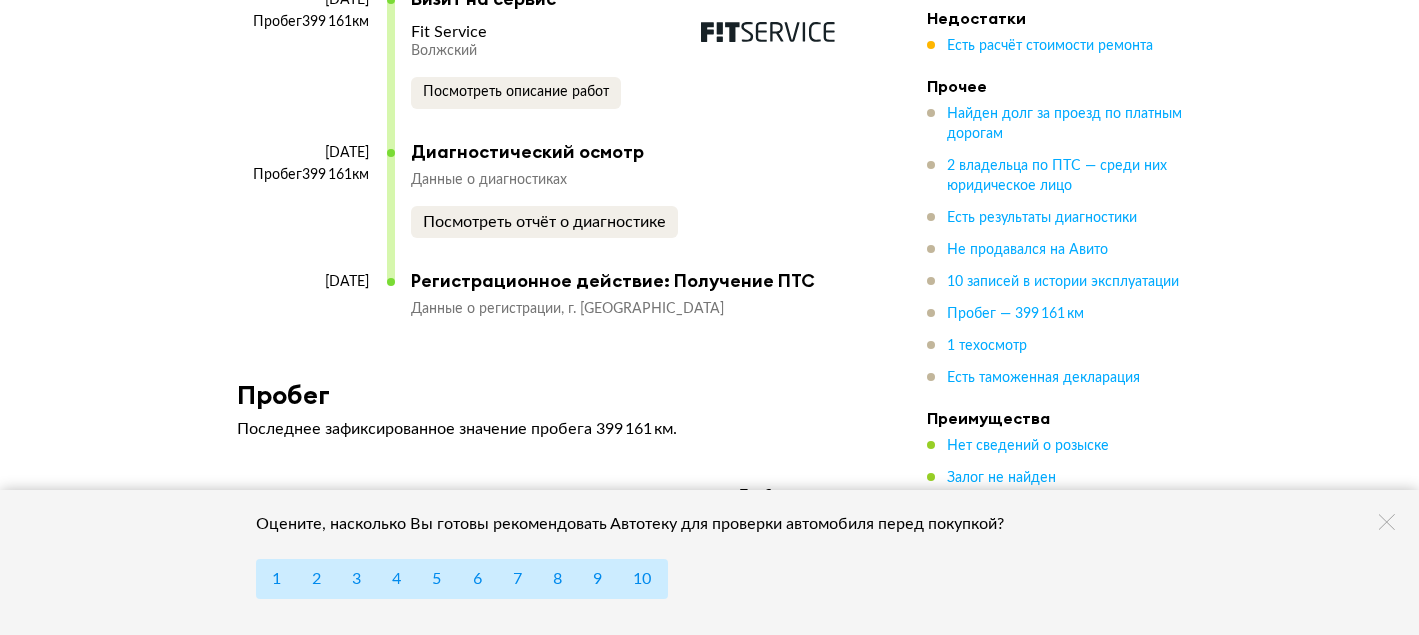 scroll, scrollTop: 6077, scrollLeft: 0, axis: vertical 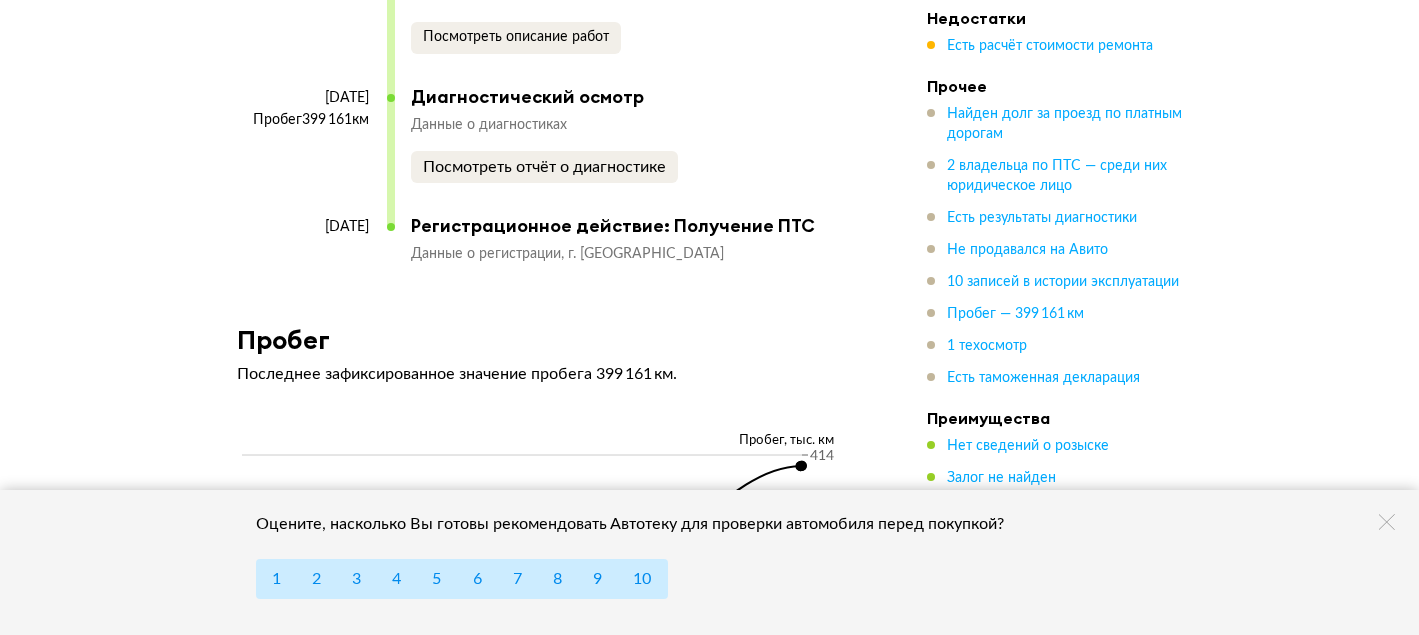 click on "Регистрационное действие: Получение ПТС Данные о регистрации г. Москва" at bounding box center [629, 239] 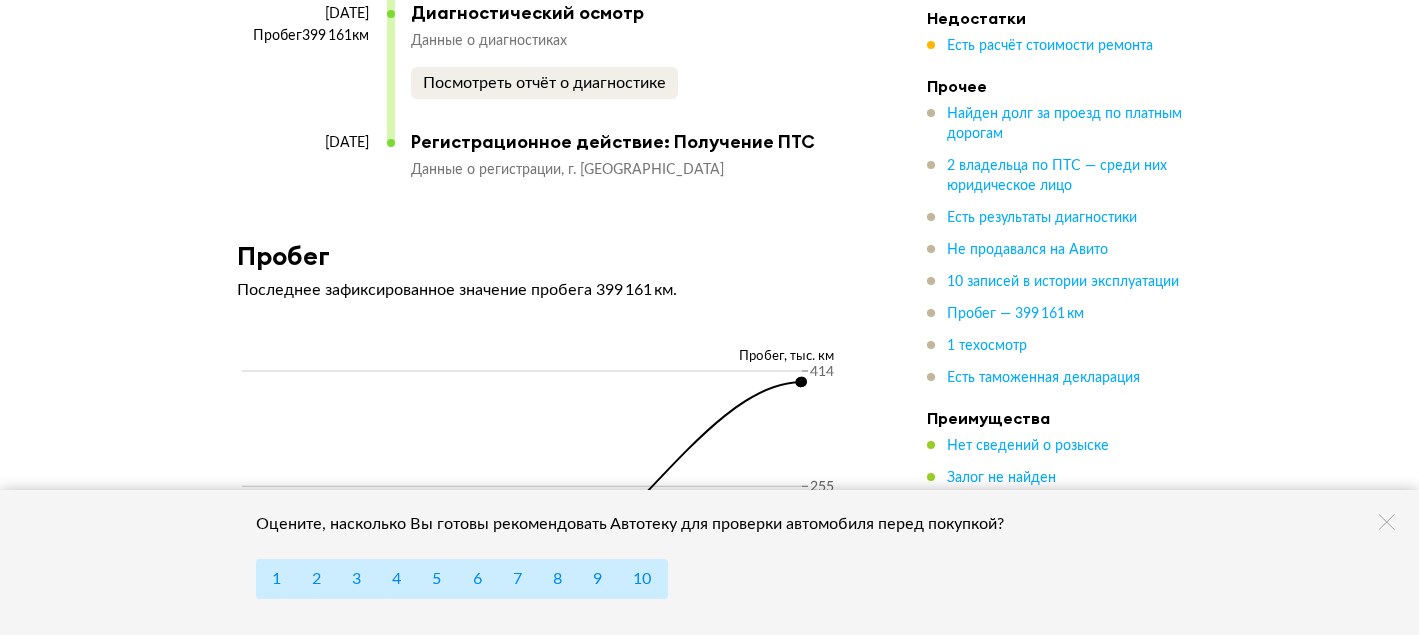 scroll, scrollTop: 6160, scrollLeft: 0, axis: vertical 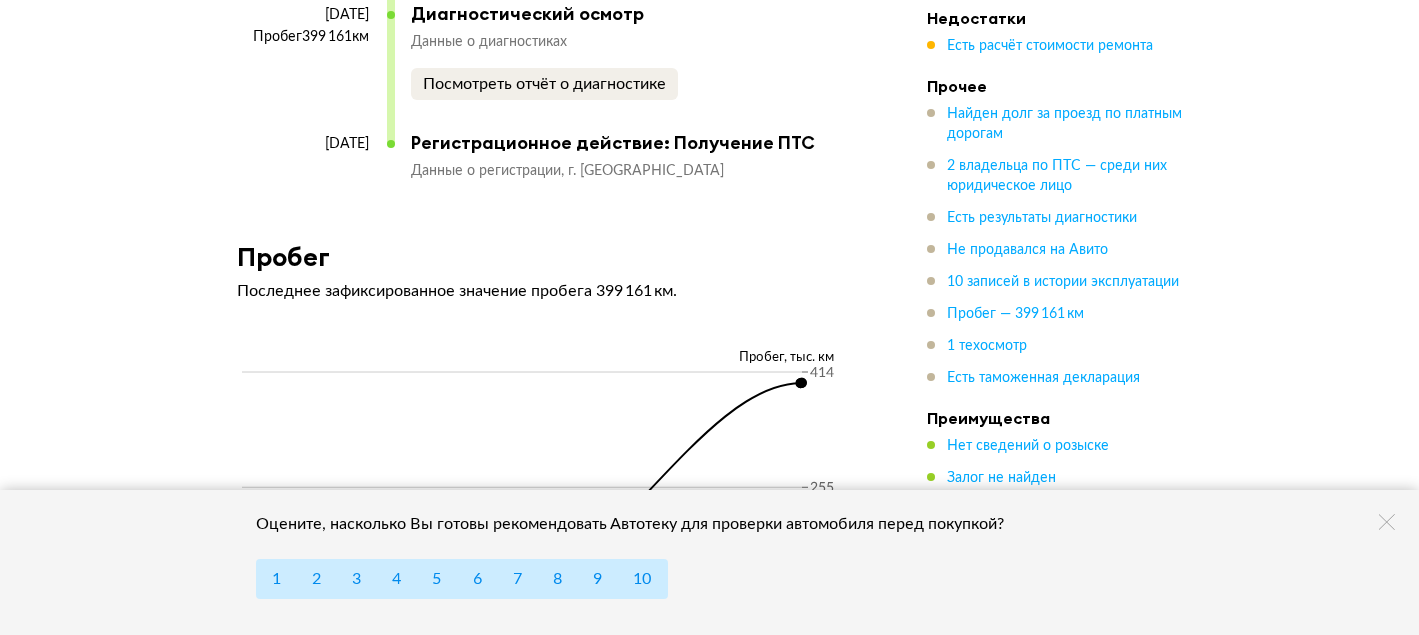 click on "[DATE]" at bounding box center [303, 144] 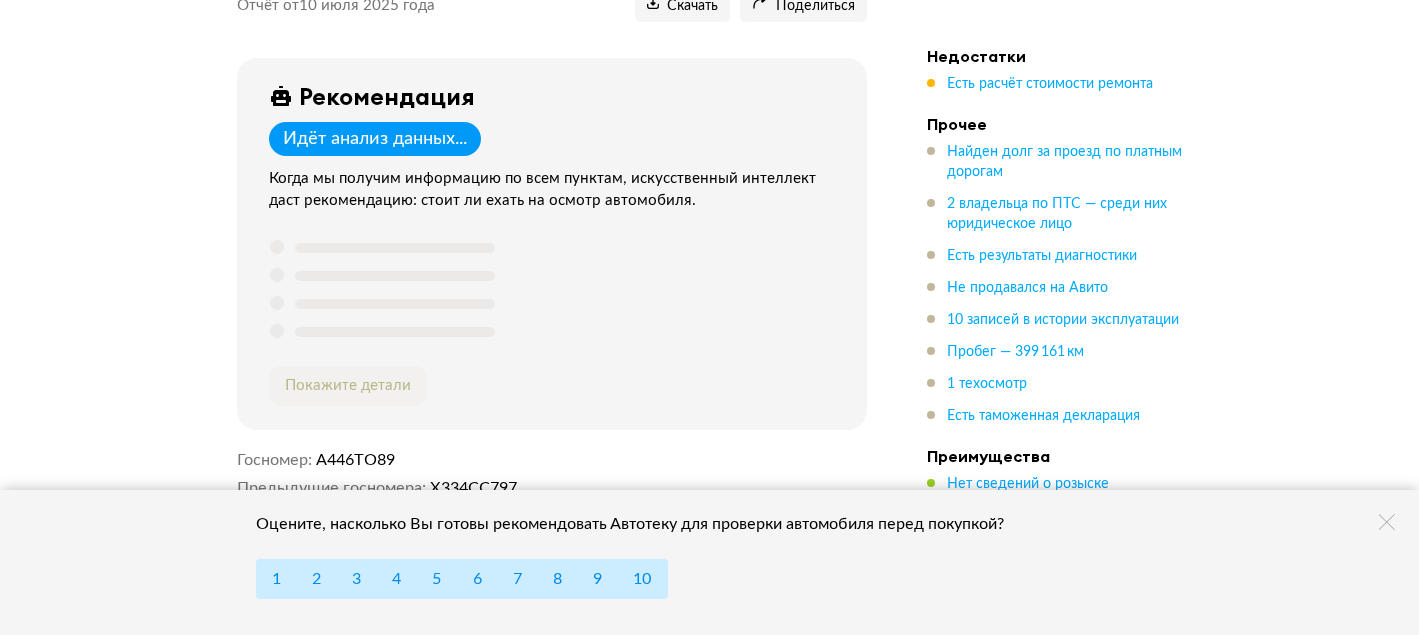 scroll, scrollTop: 0, scrollLeft: 0, axis: both 